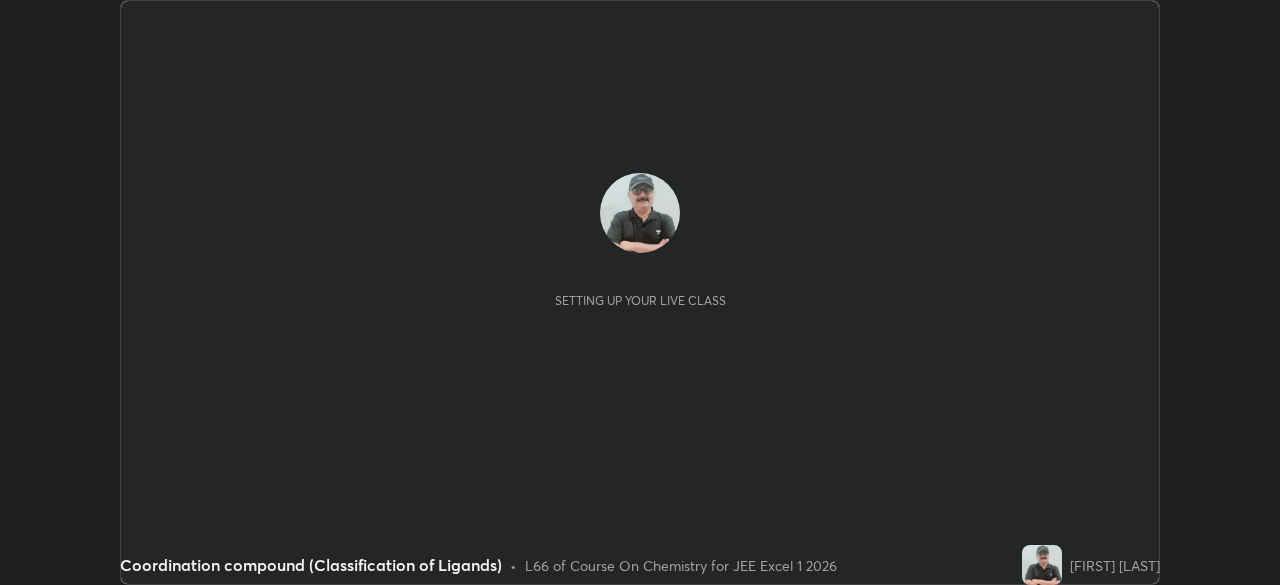 scroll, scrollTop: 0, scrollLeft: 0, axis: both 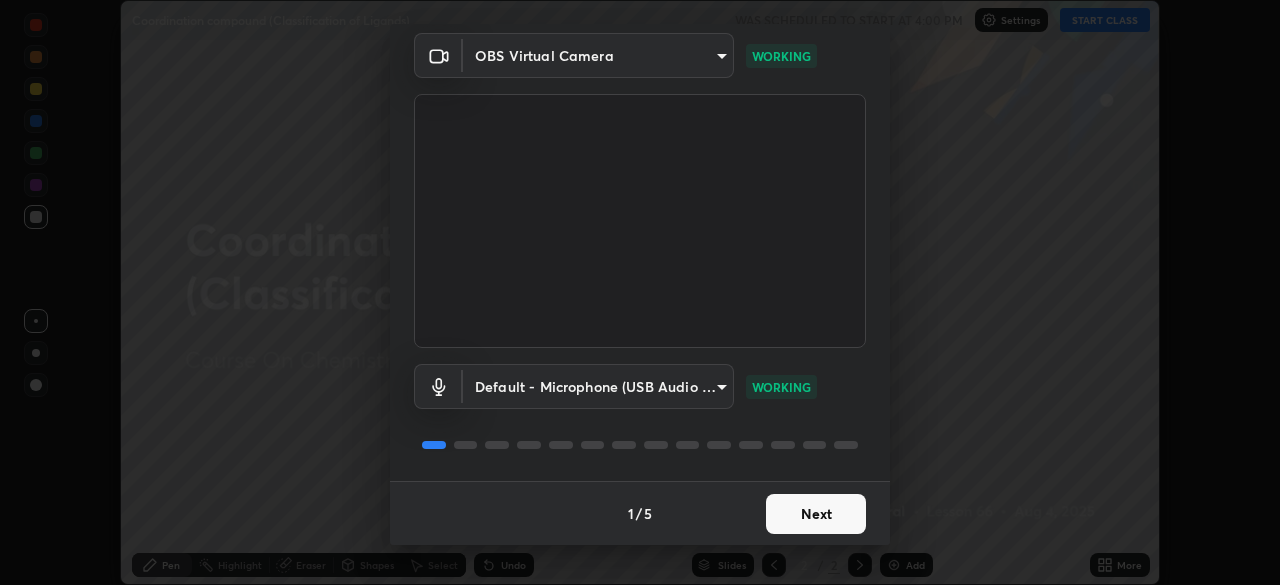 click on "Next" at bounding box center (816, 514) 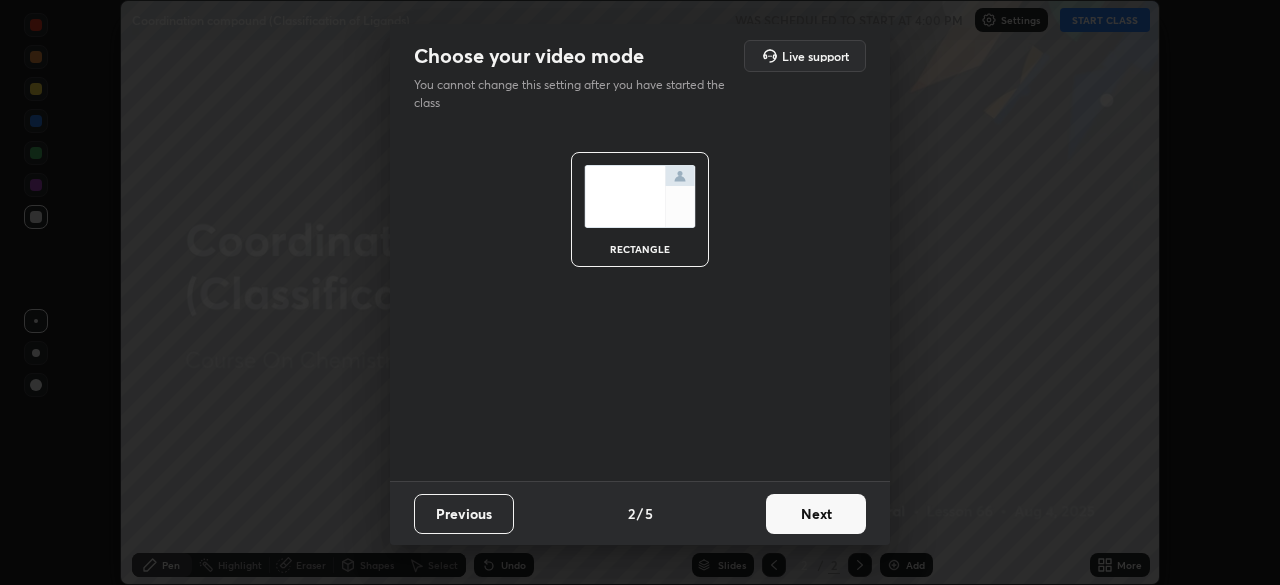 click on "Next" at bounding box center (816, 514) 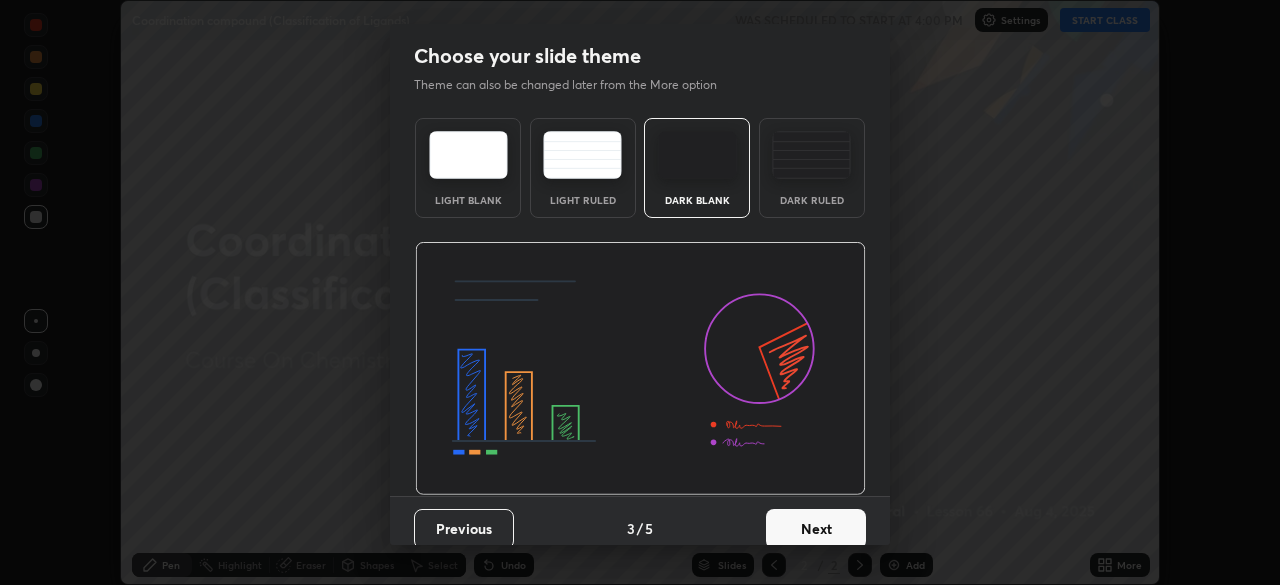 click on "Next" at bounding box center [816, 529] 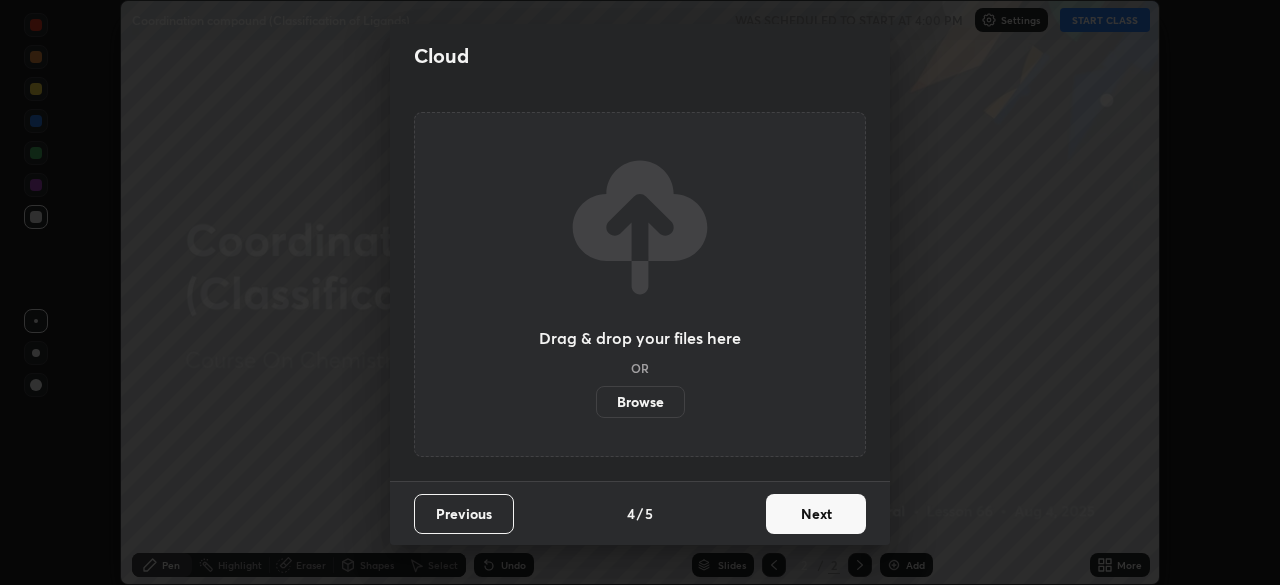 click on "Next" at bounding box center [816, 514] 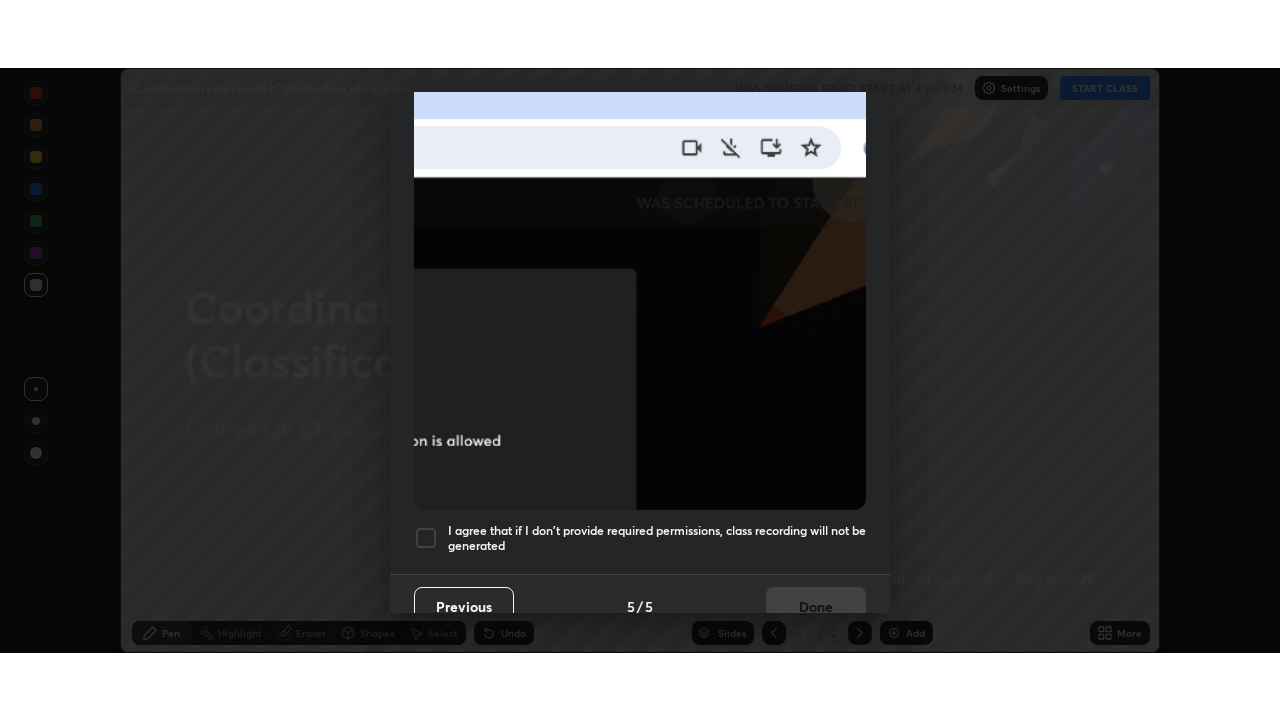 scroll, scrollTop: 479, scrollLeft: 0, axis: vertical 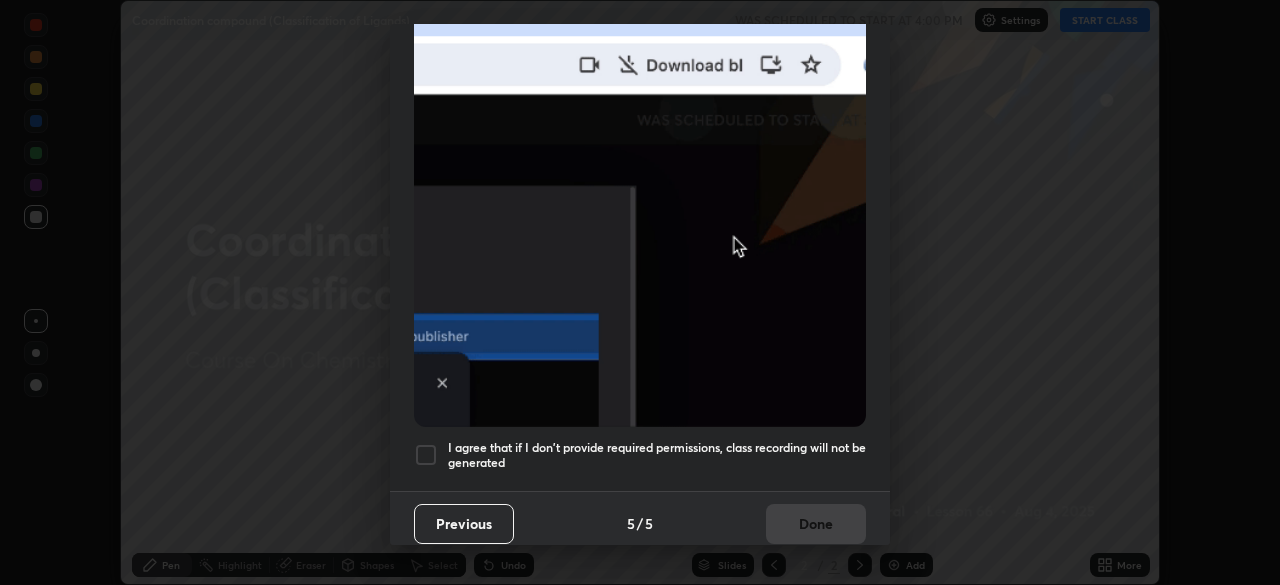 click at bounding box center (426, 455) 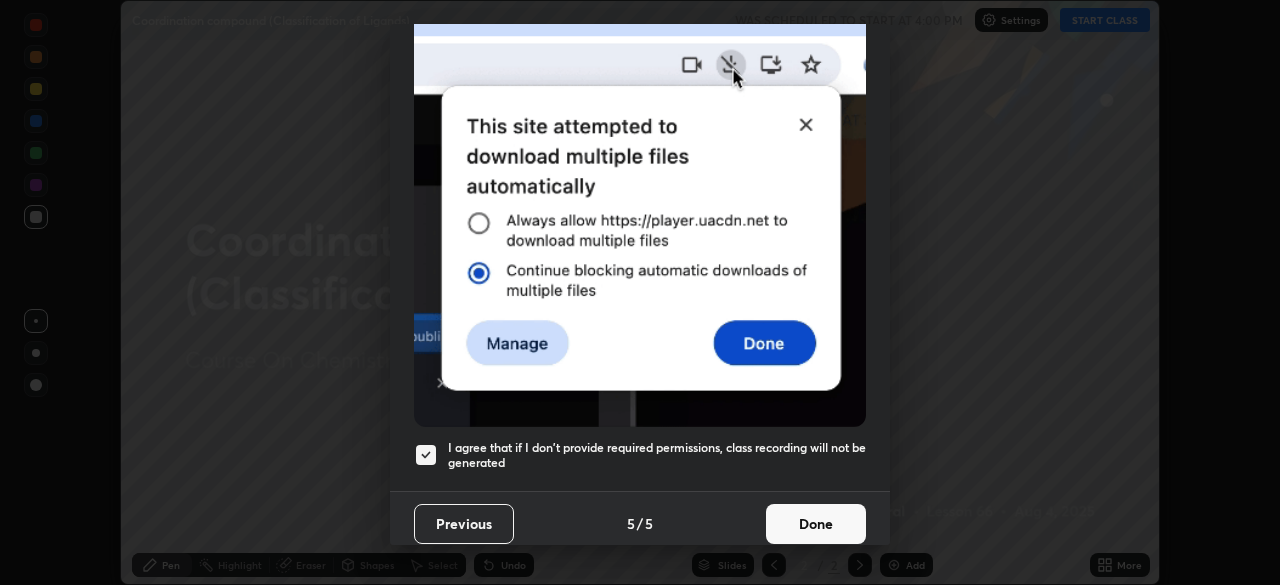 click on "Done" at bounding box center [816, 524] 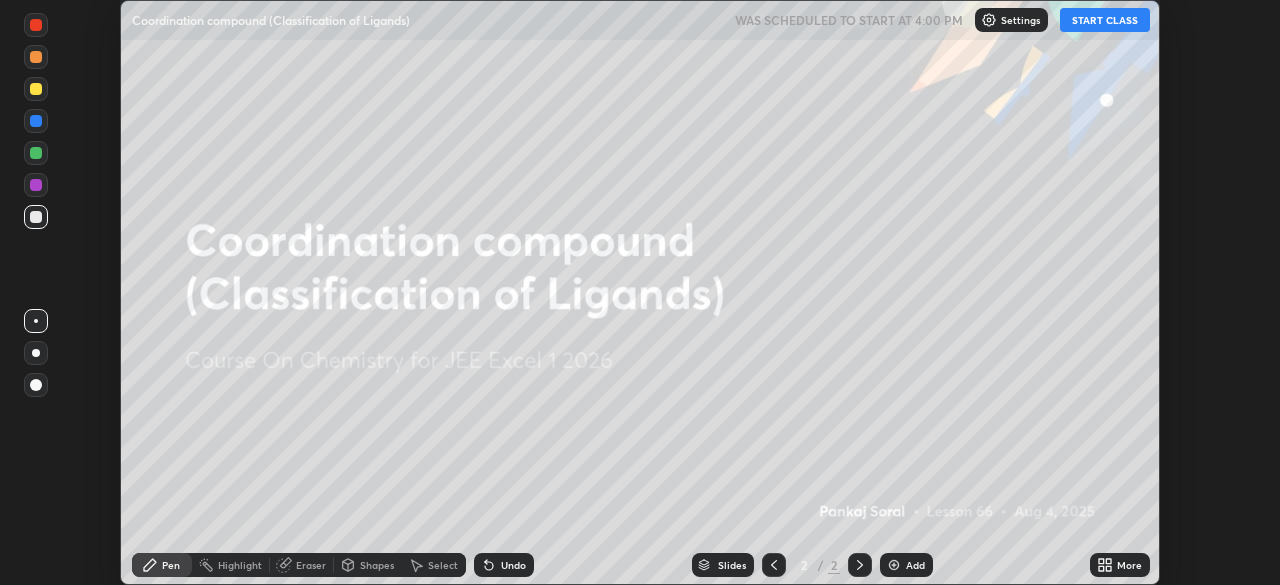 click 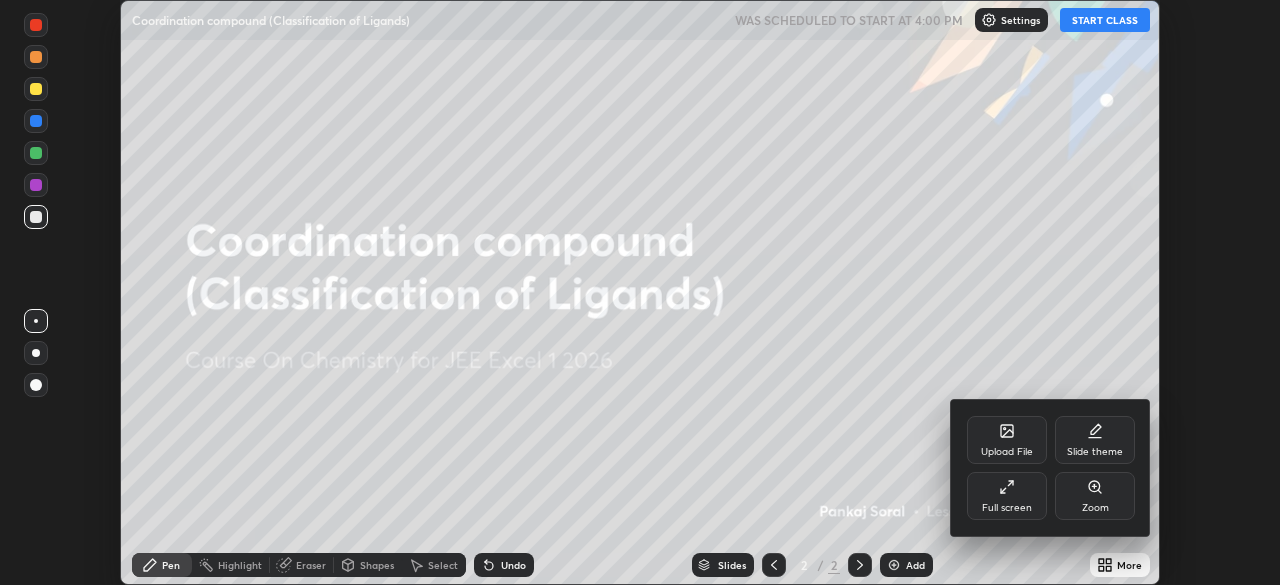 click on "Full screen" at bounding box center [1007, 496] 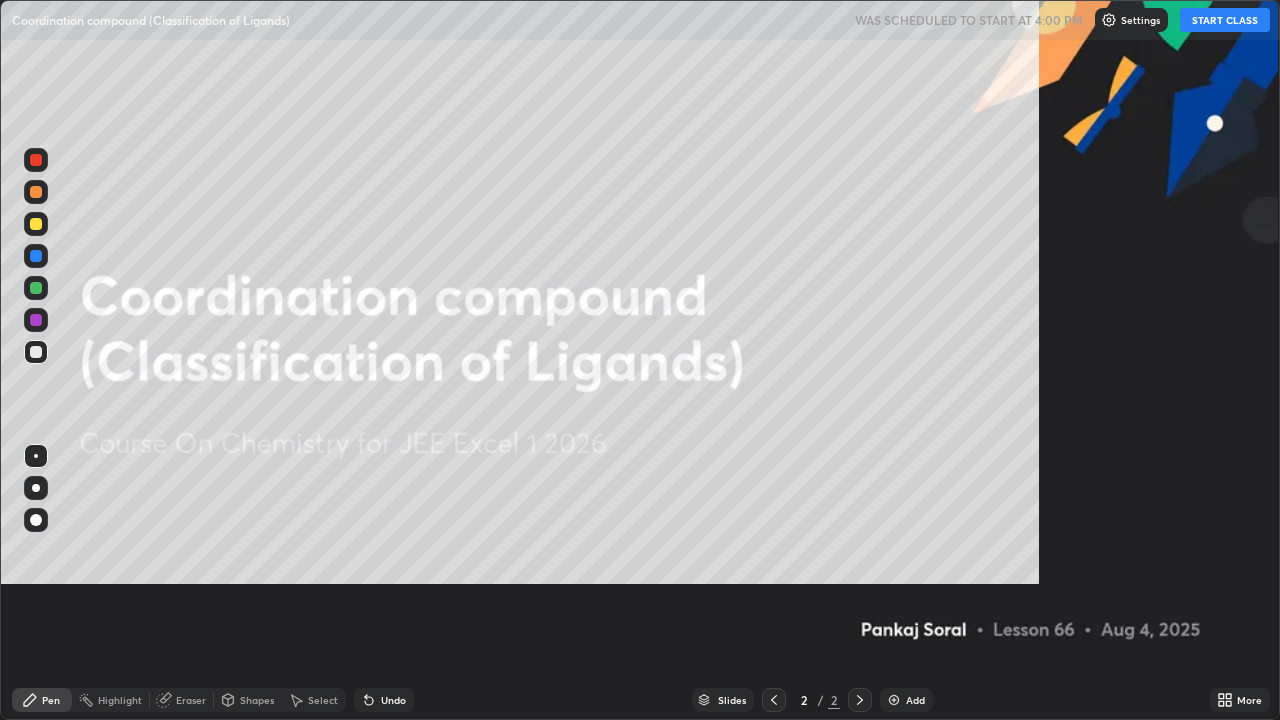 scroll, scrollTop: 99280, scrollLeft: 98720, axis: both 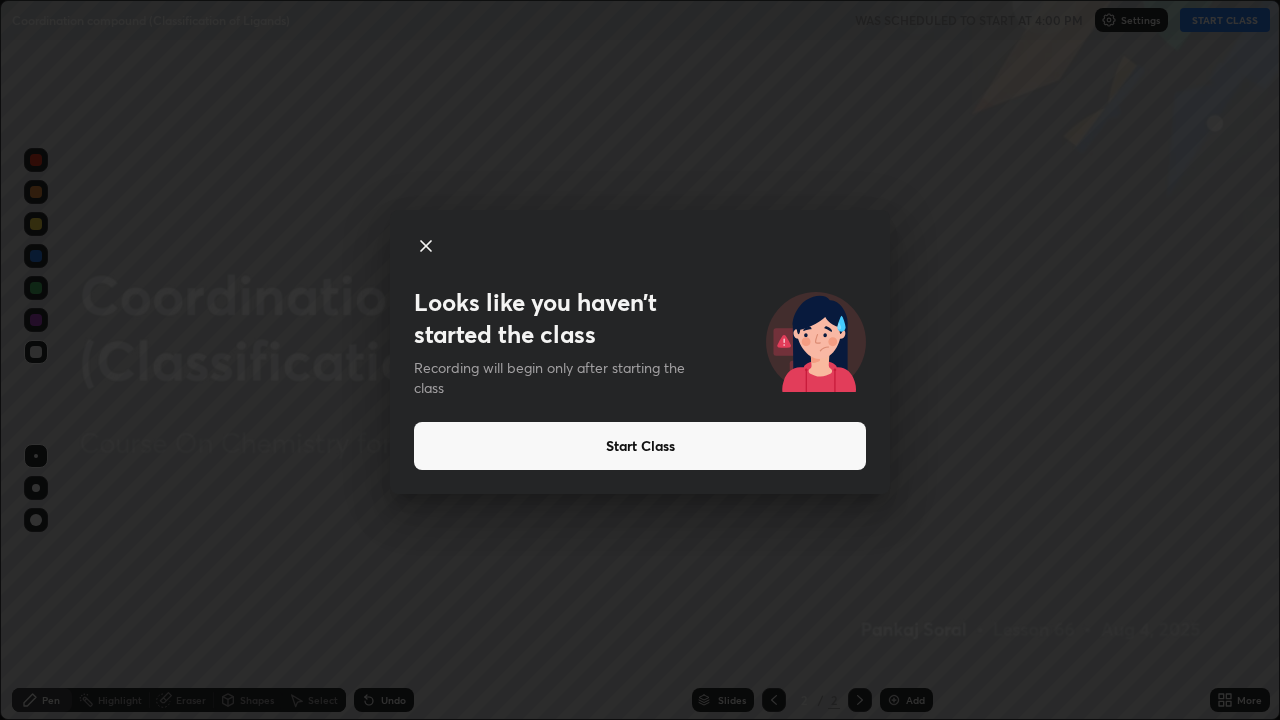 click on "Start Class" at bounding box center (640, 446) 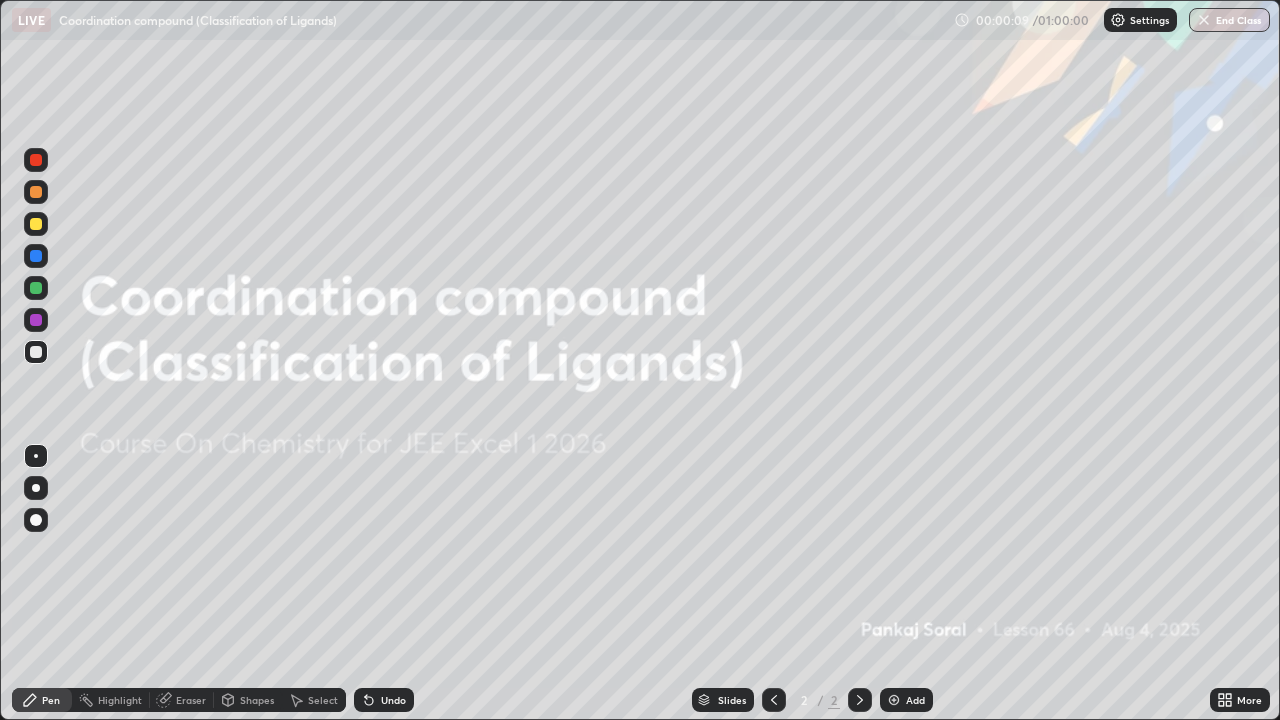 click at bounding box center (894, 700) 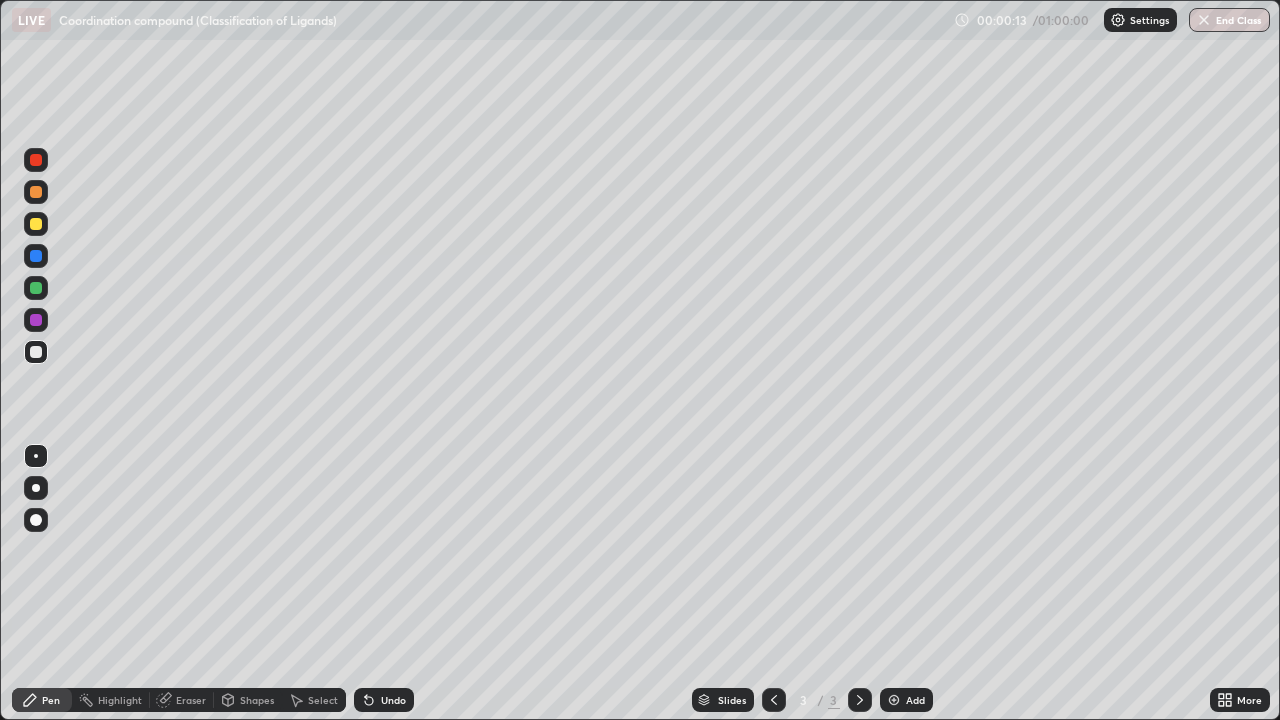 click at bounding box center [36, 224] 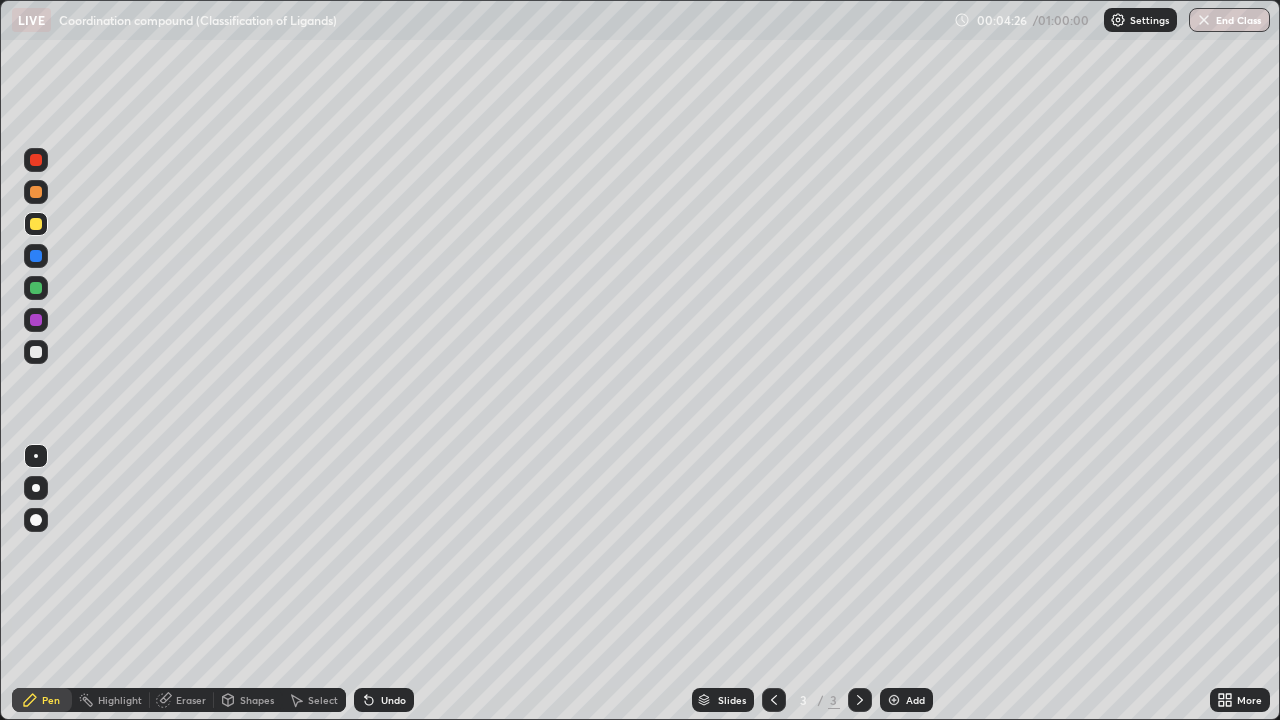 click on "Eraser" at bounding box center [191, 700] 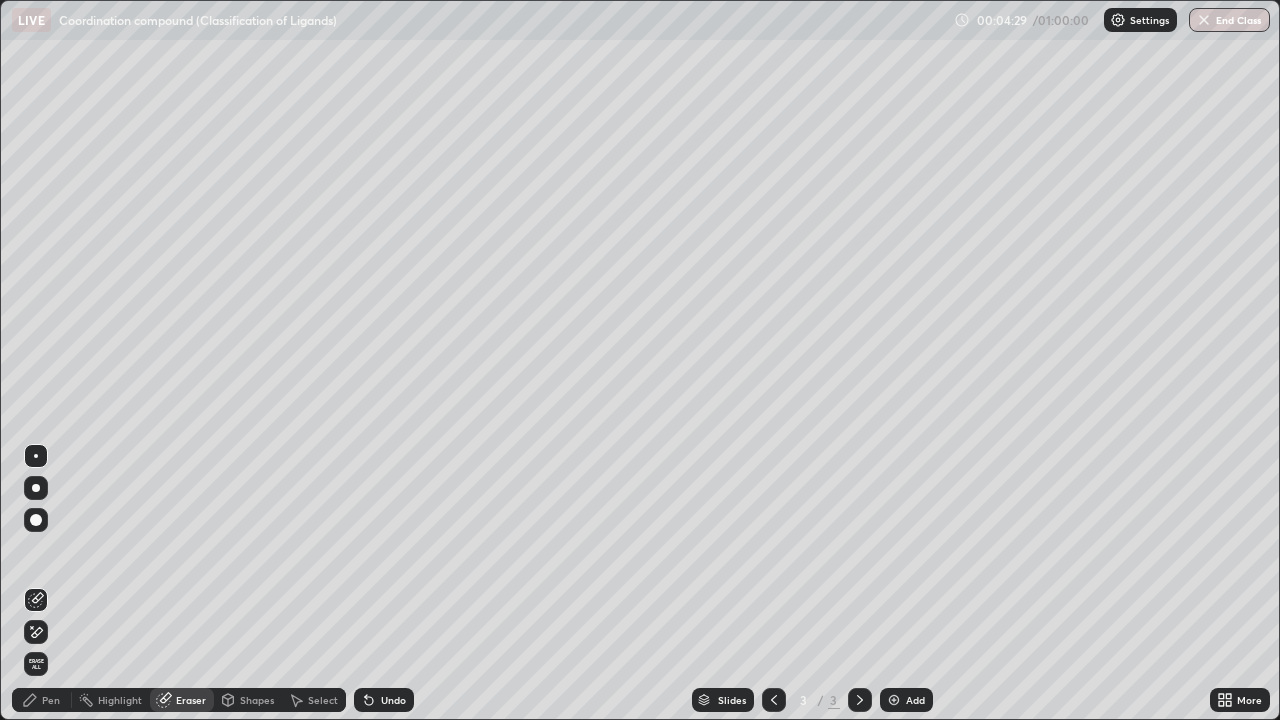 click on "Pen" at bounding box center (42, 700) 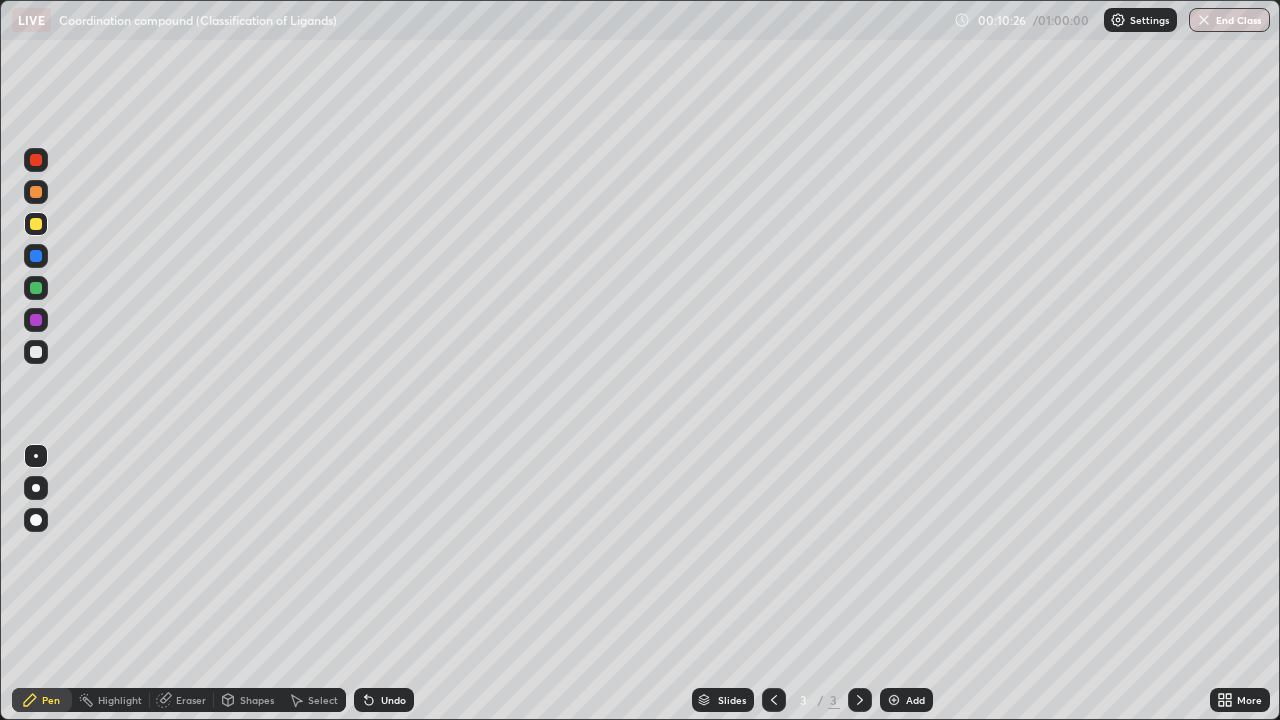 click at bounding box center (894, 700) 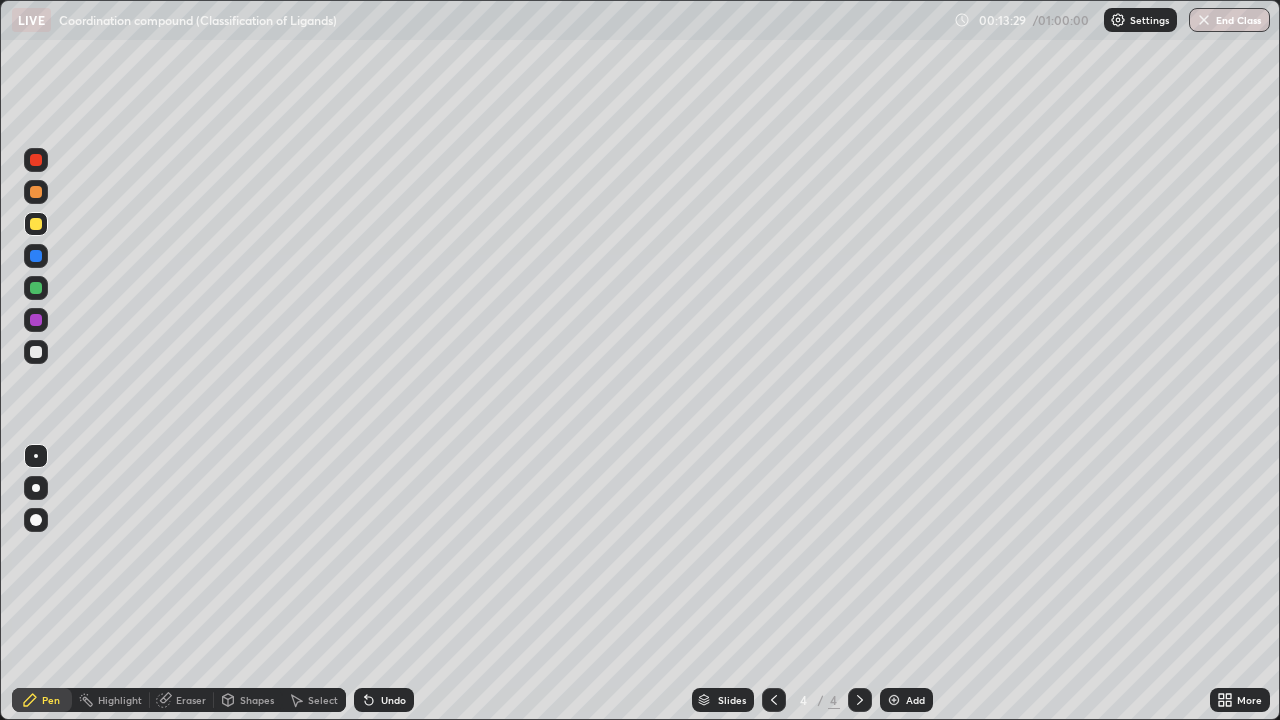 click on "Eraser" at bounding box center (182, 700) 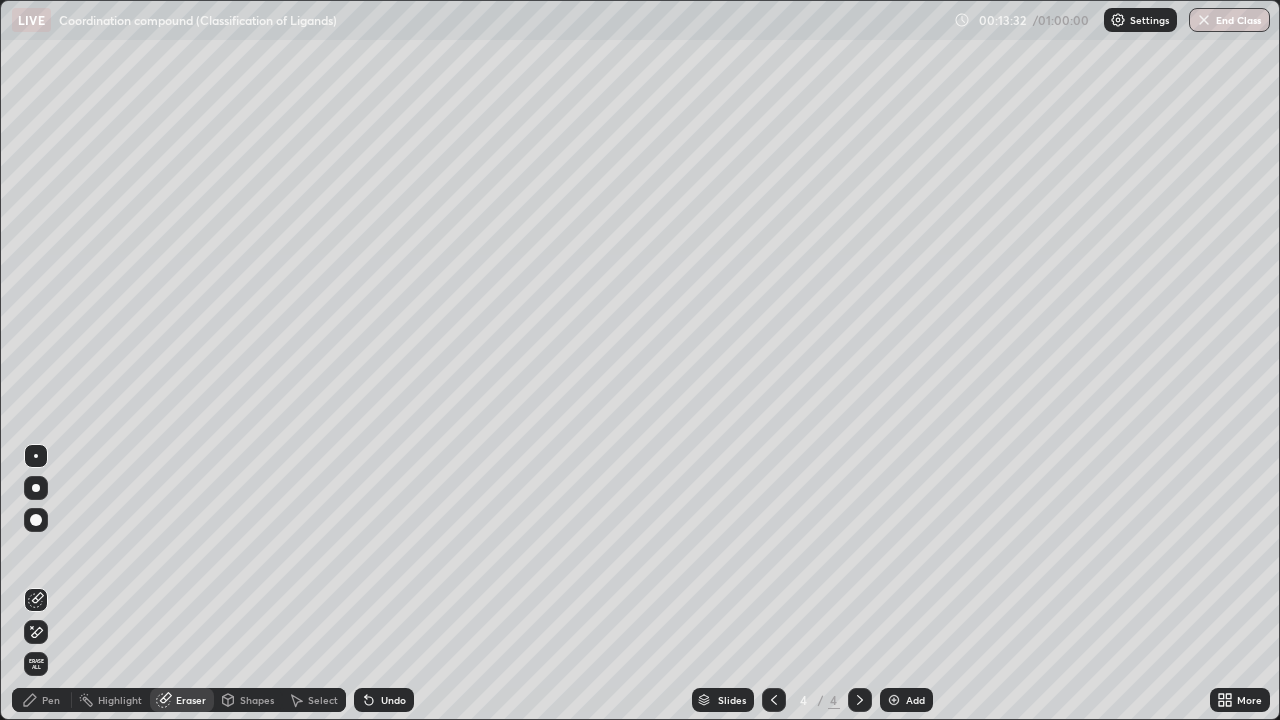 click on "Pen" at bounding box center [42, 700] 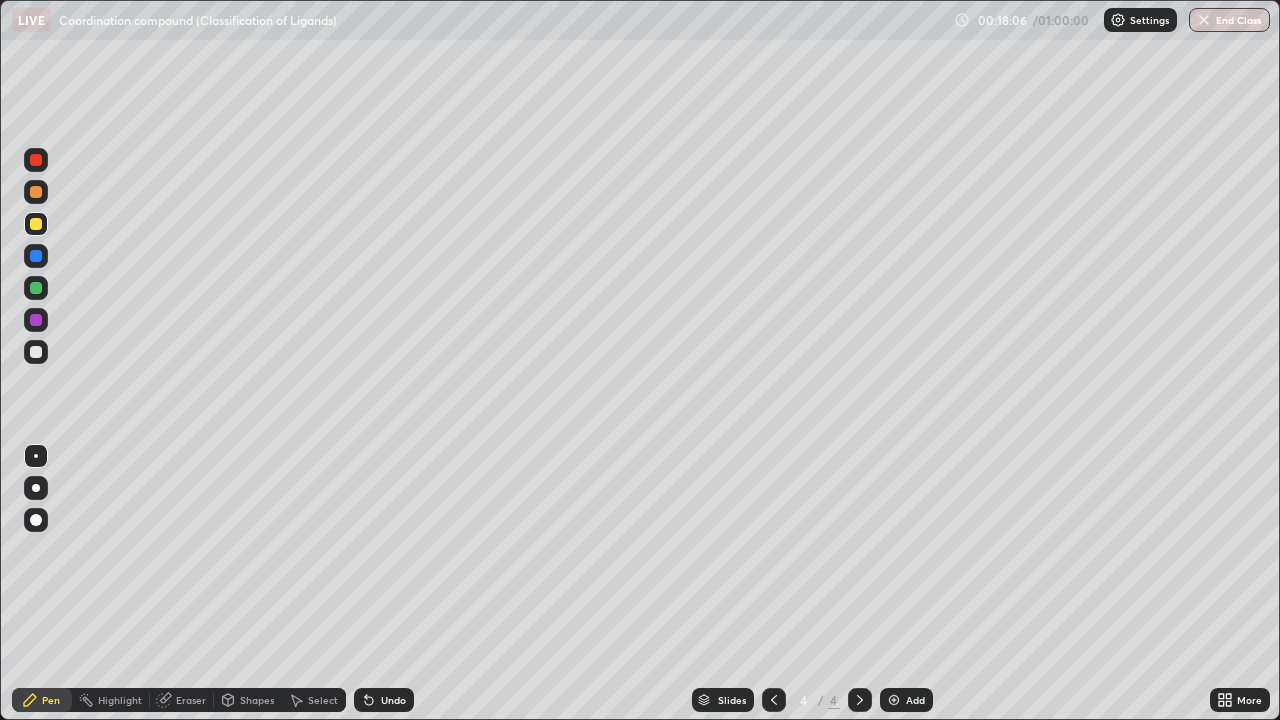click at bounding box center (894, 700) 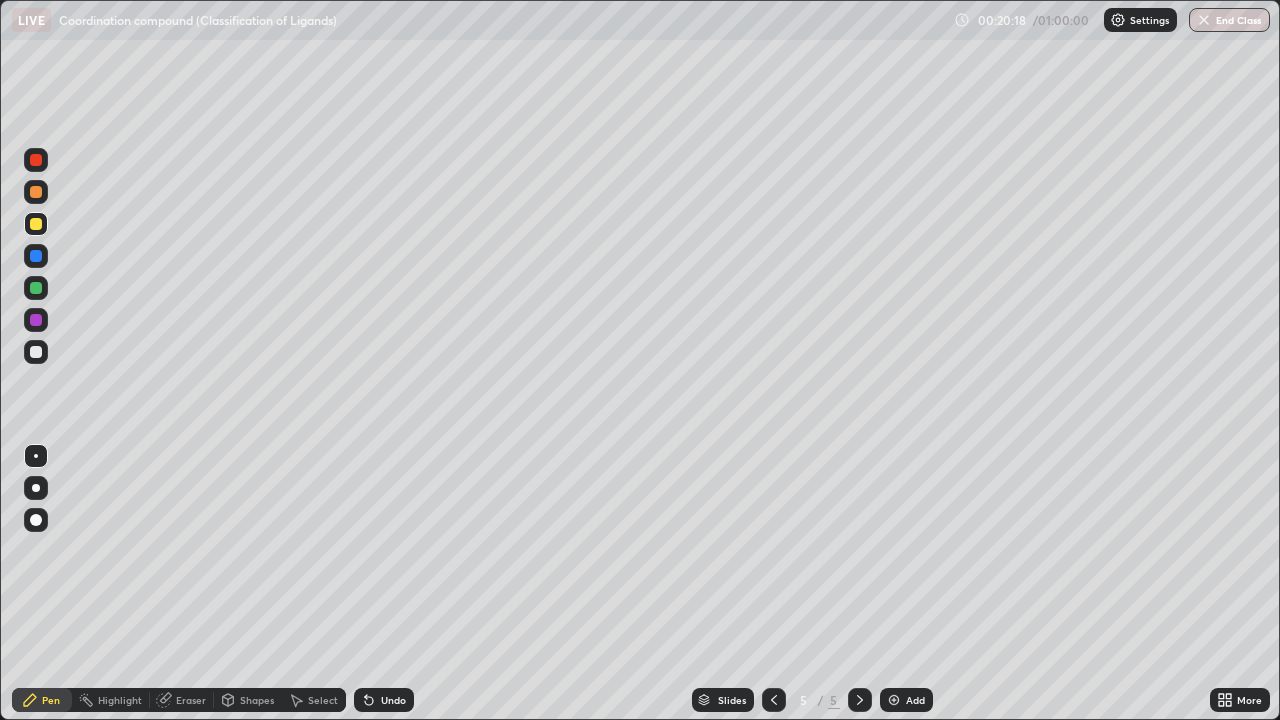 click on "Eraser" at bounding box center (191, 700) 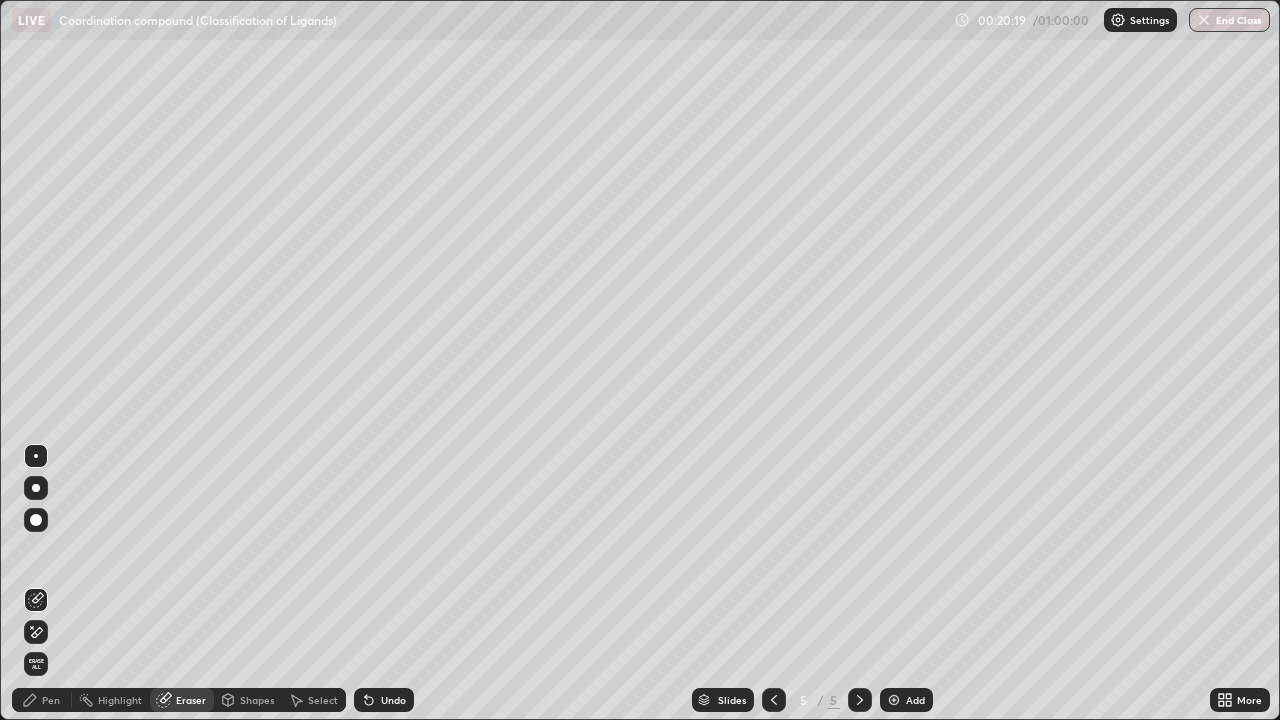 click on "Pen" at bounding box center [51, 700] 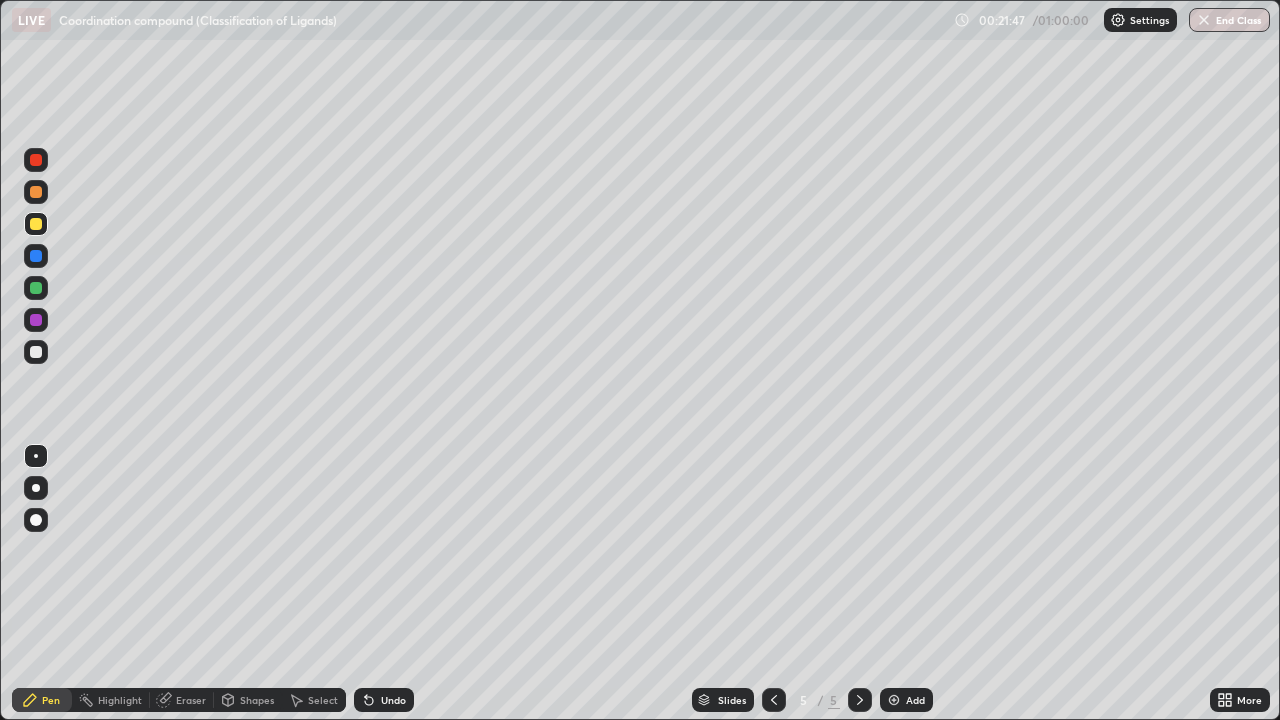 click 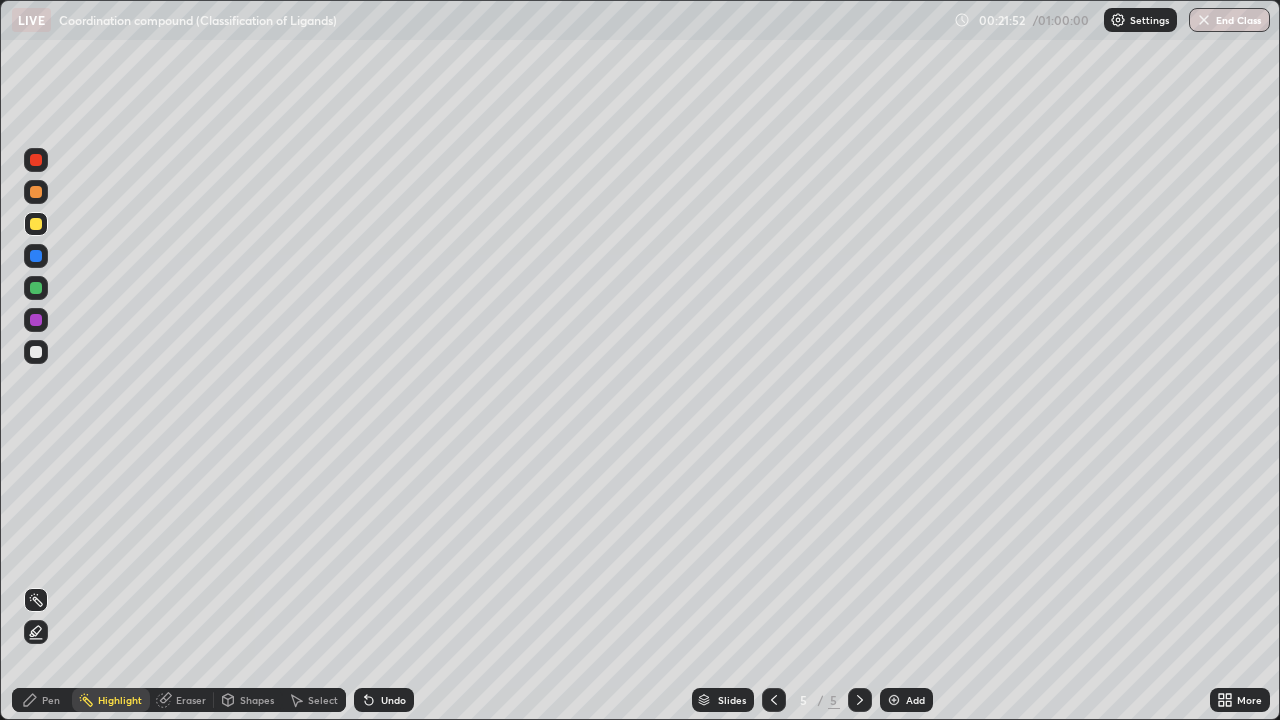click on "Pen" at bounding box center [51, 700] 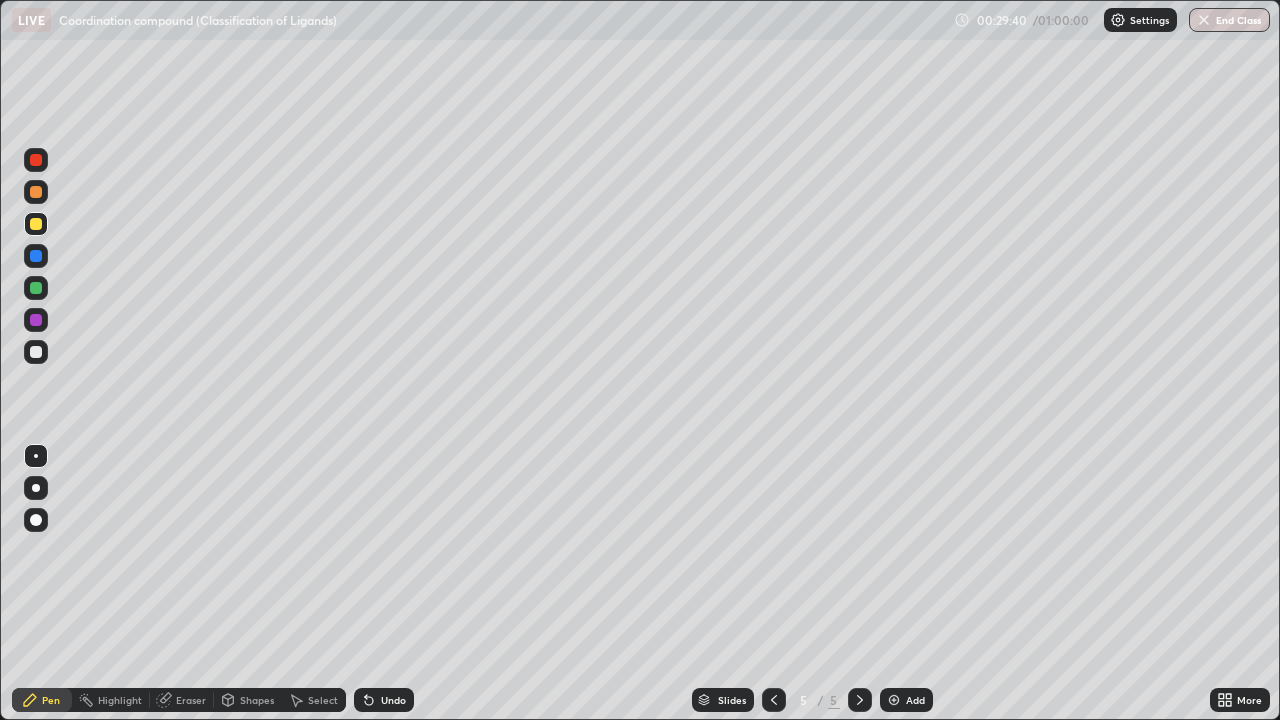 click on "Eraser" at bounding box center (182, 700) 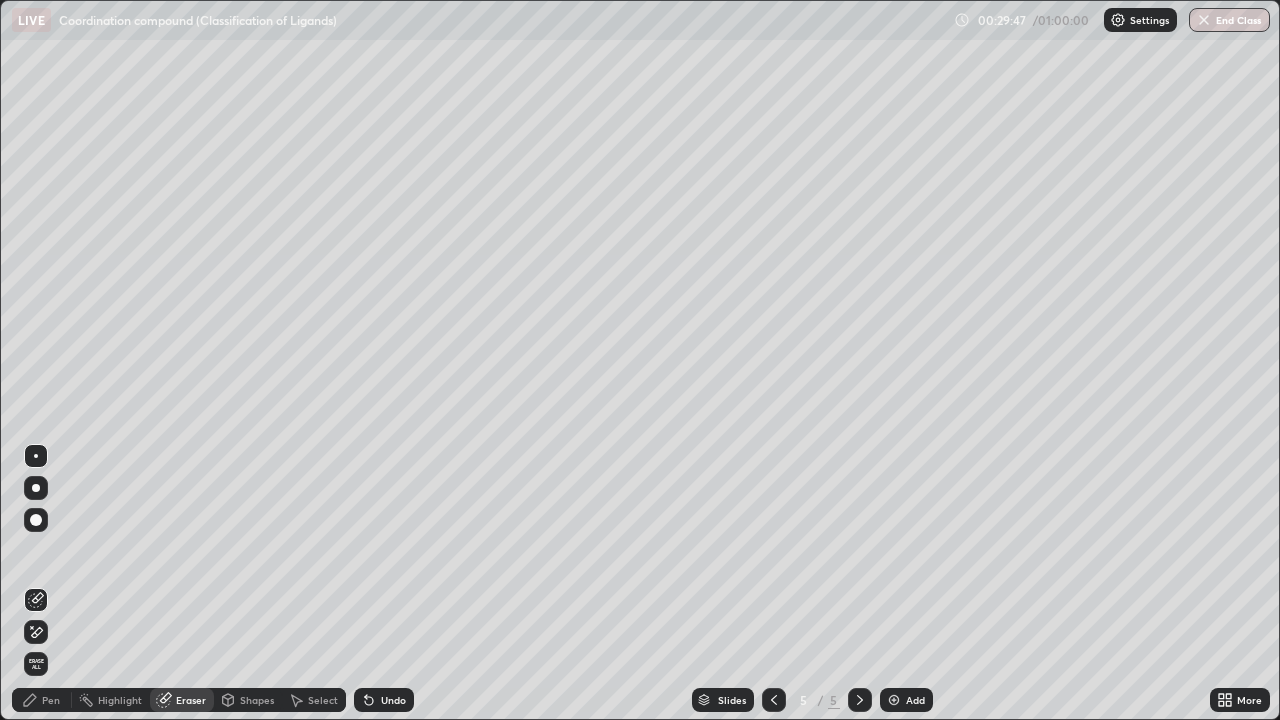 click on "Pen" at bounding box center (51, 700) 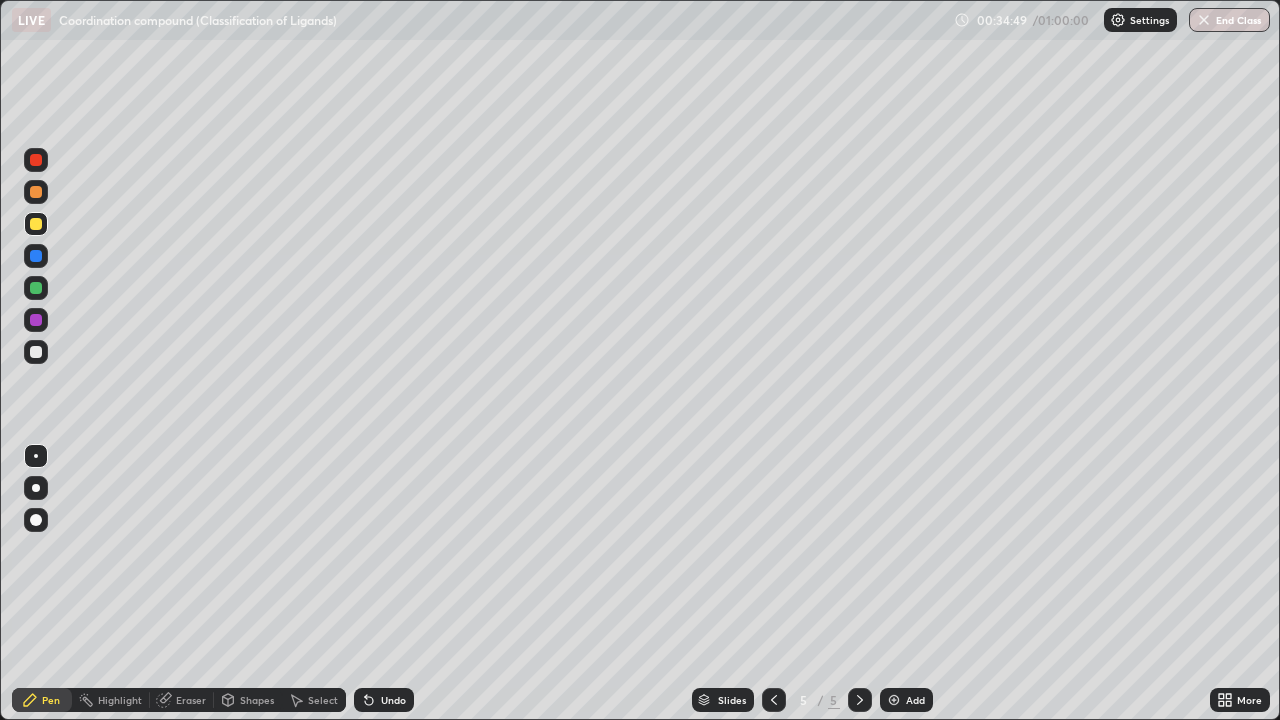 click on "Add" at bounding box center (906, 700) 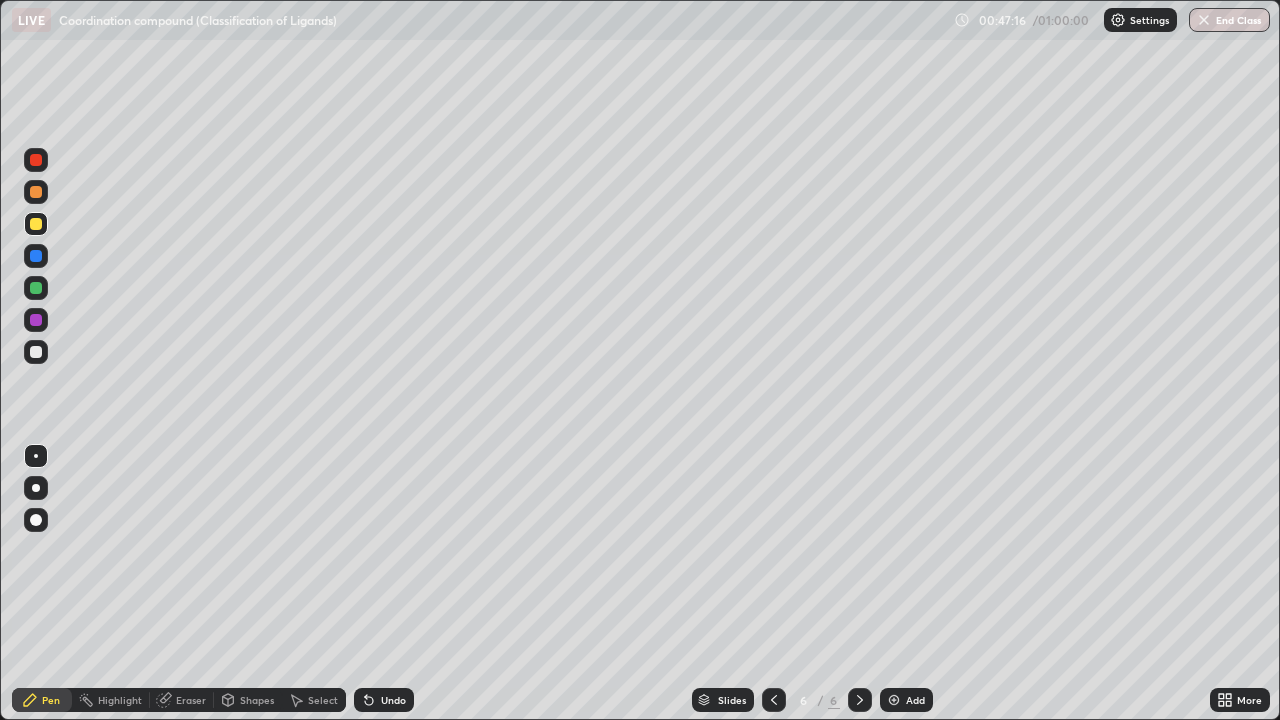 click on "Add" at bounding box center [915, 700] 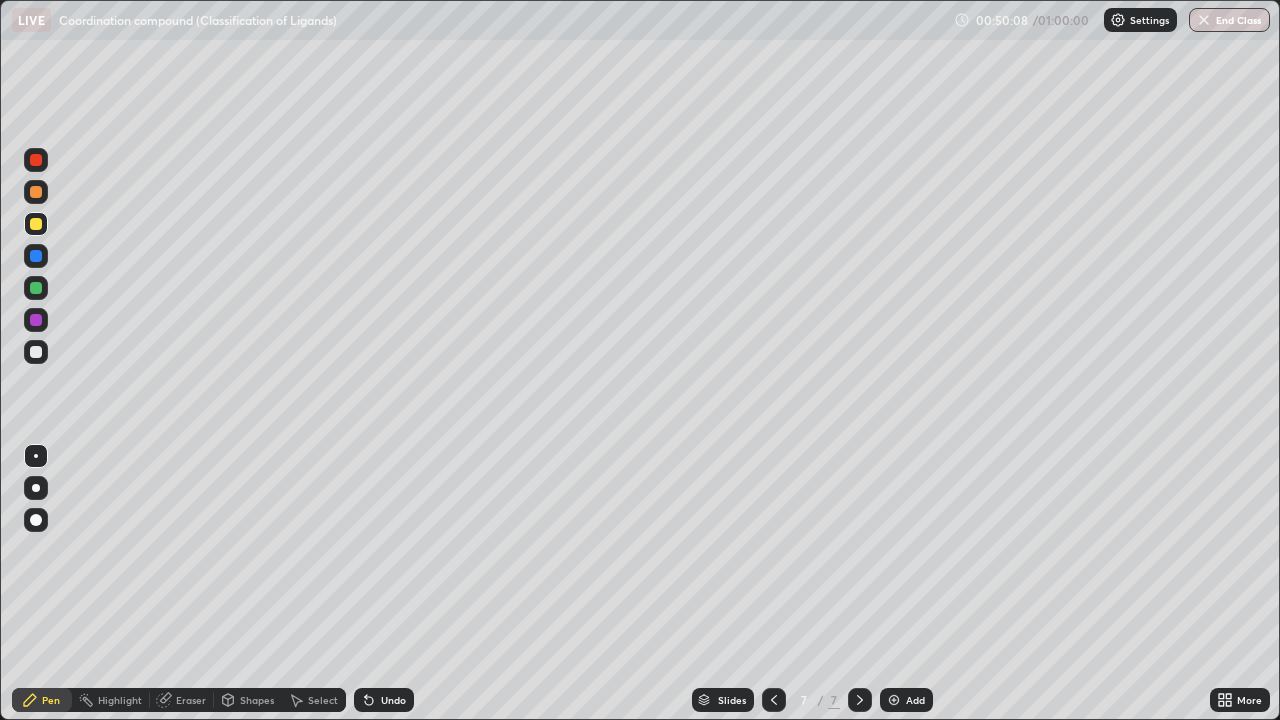 click on "Eraser" at bounding box center [182, 700] 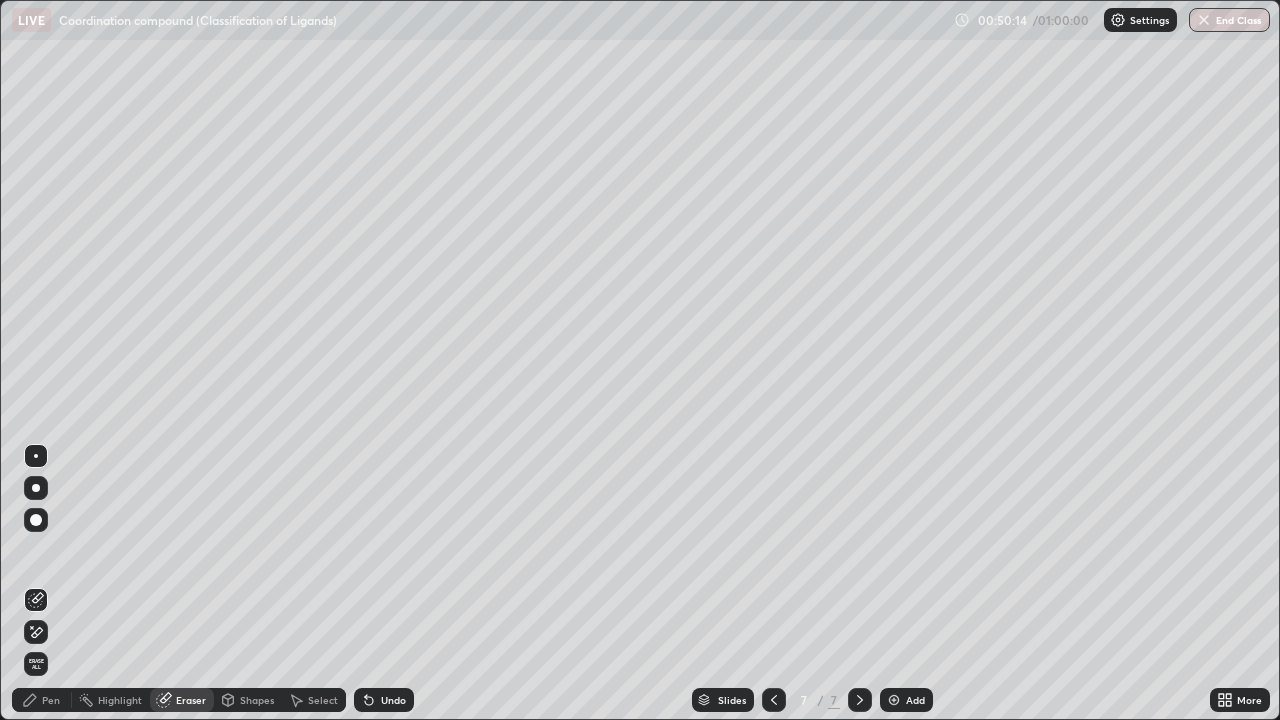 click on "Pen" at bounding box center (42, 700) 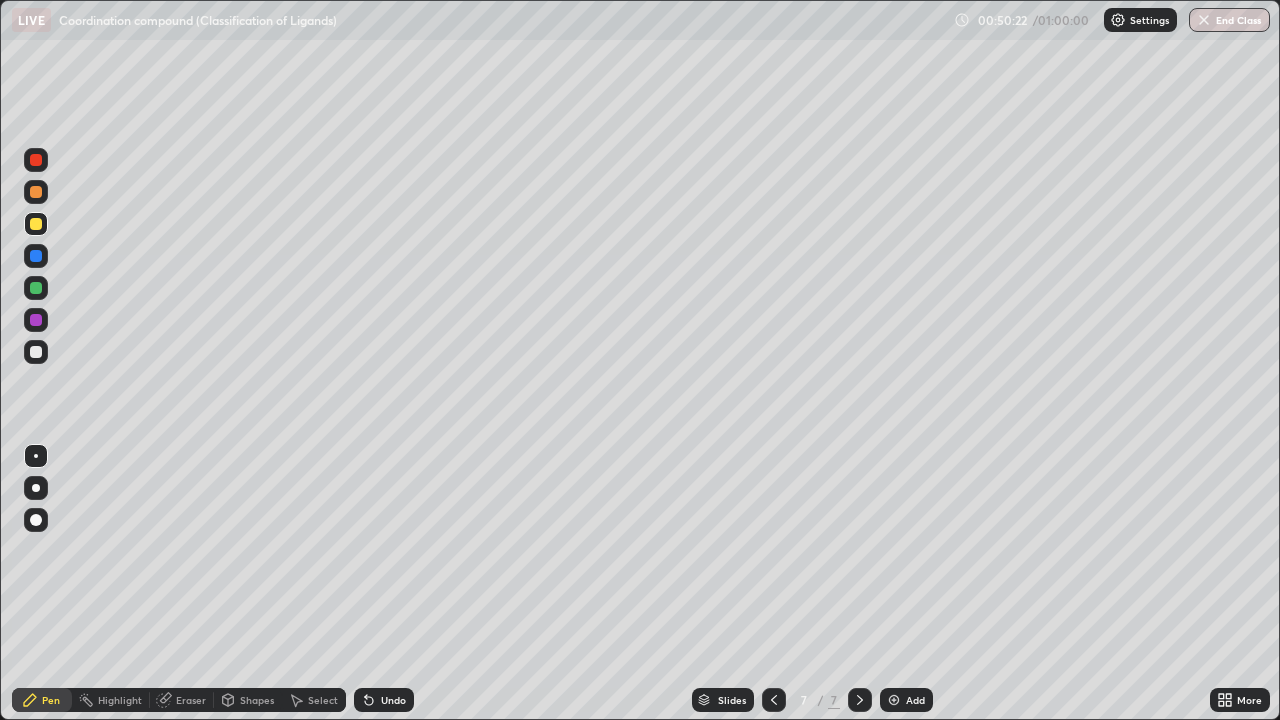 click on "Eraser" at bounding box center [191, 700] 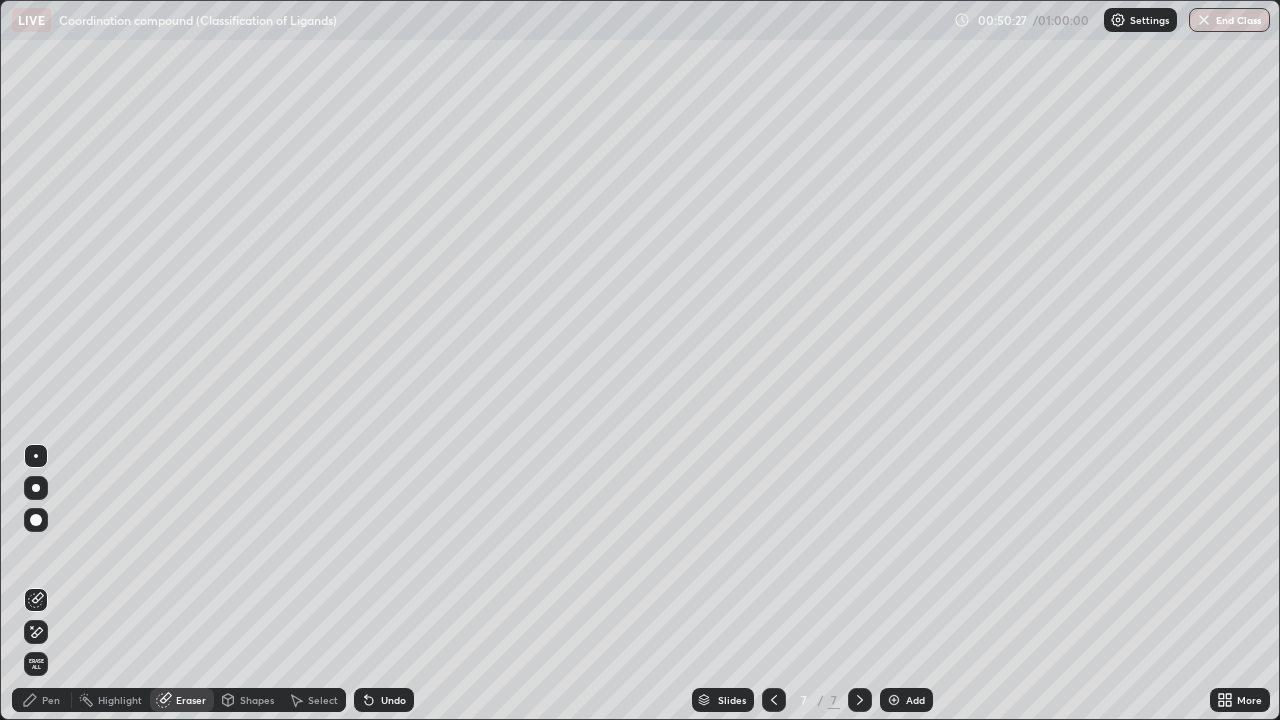 click on "Pen" at bounding box center (51, 700) 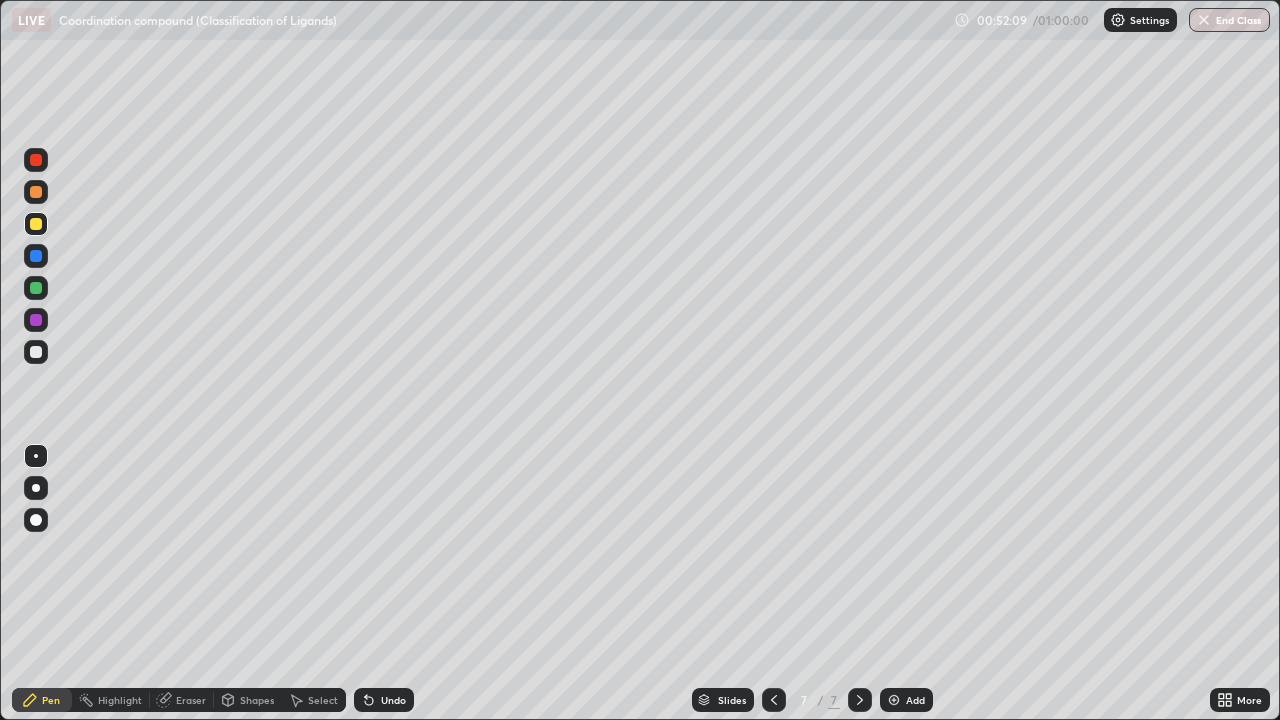 click at bounding box center (774, 700) 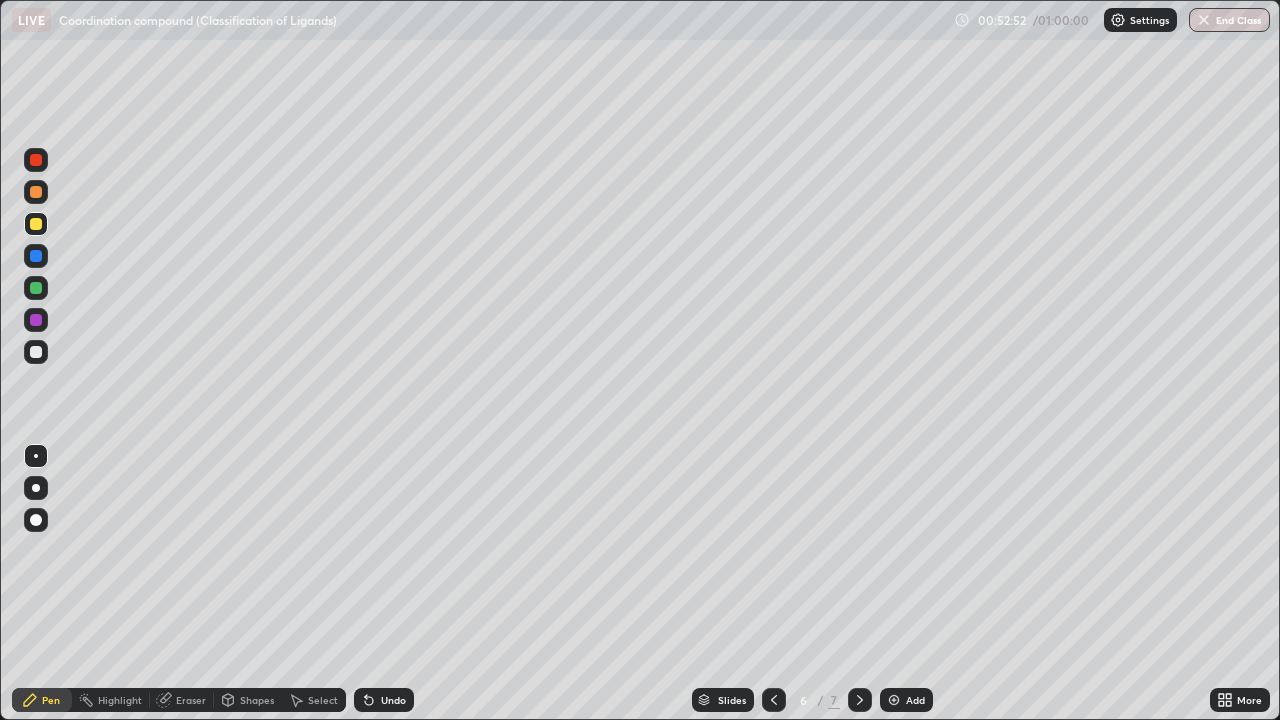 click on "Add" at bounding box center [906, 700] 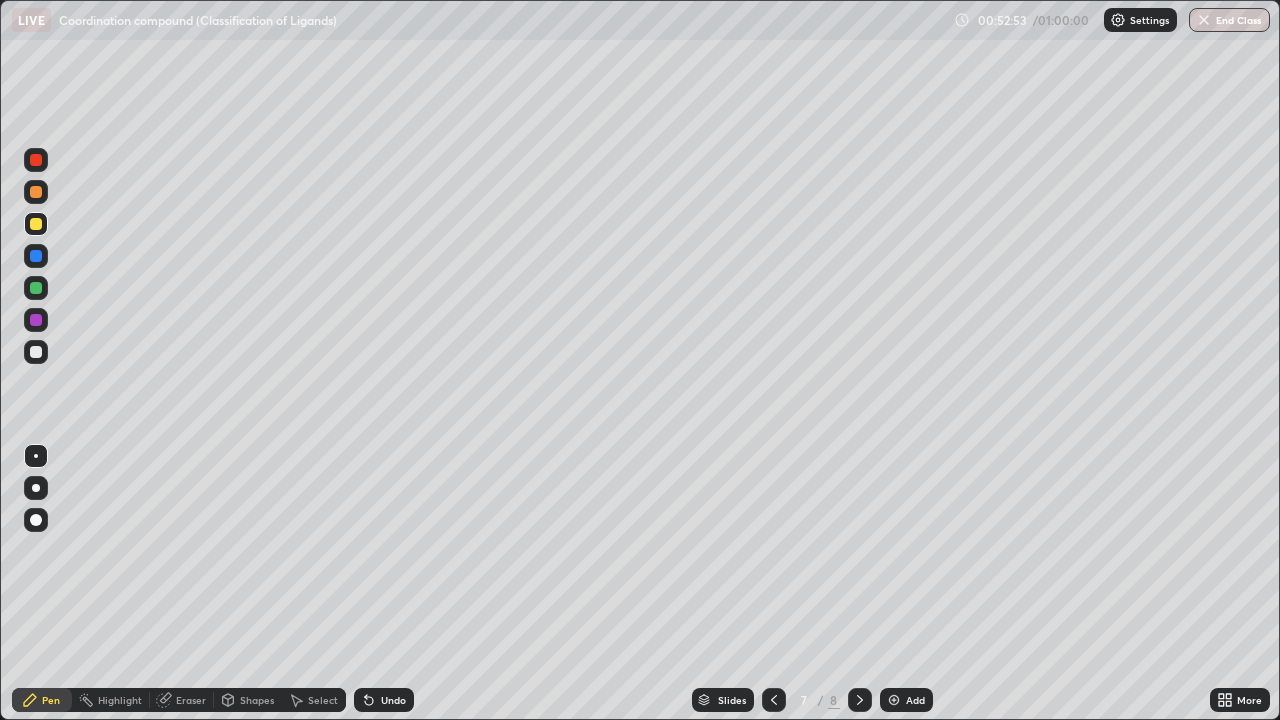 click at bounding box center (774, 700) 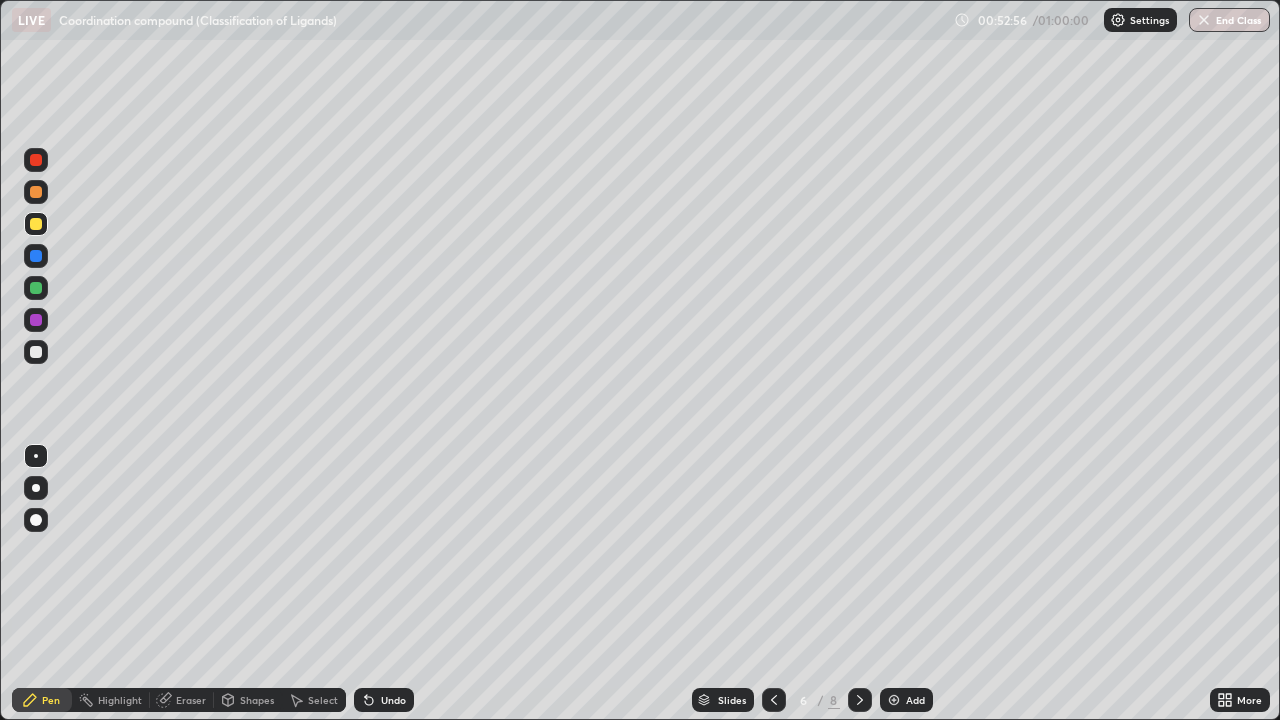 click 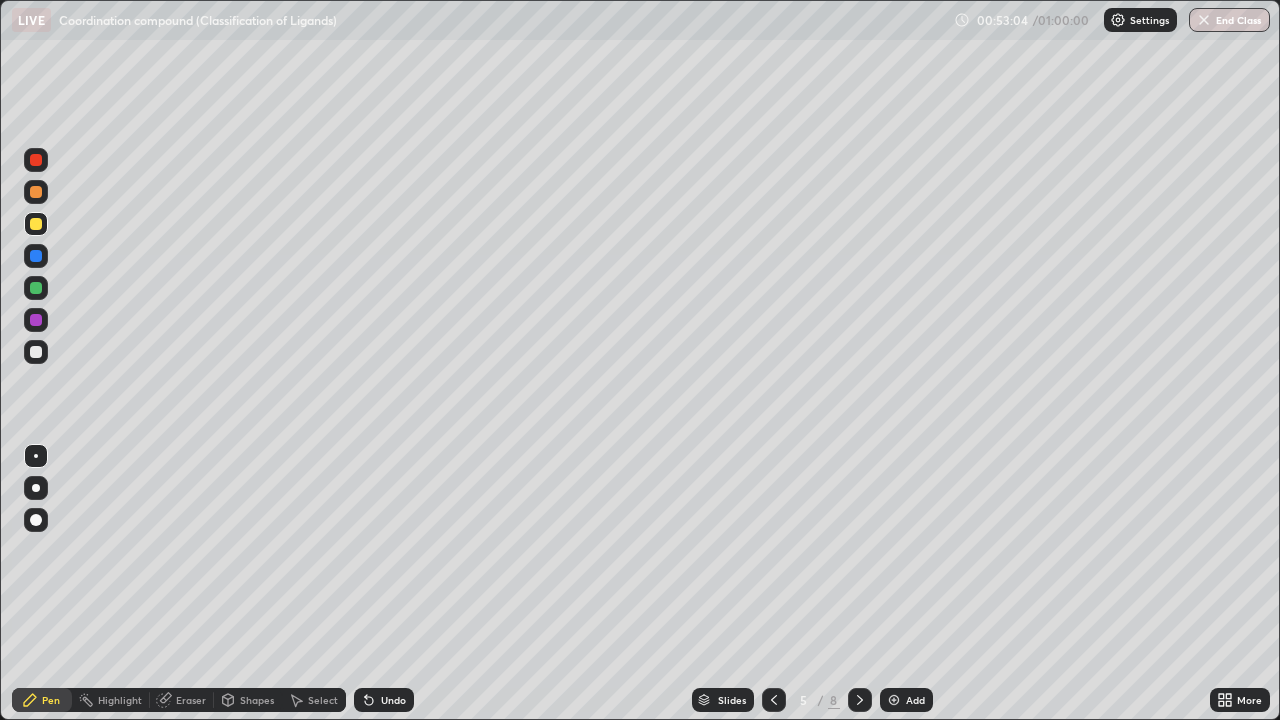 click at bounding box center (860, 700) 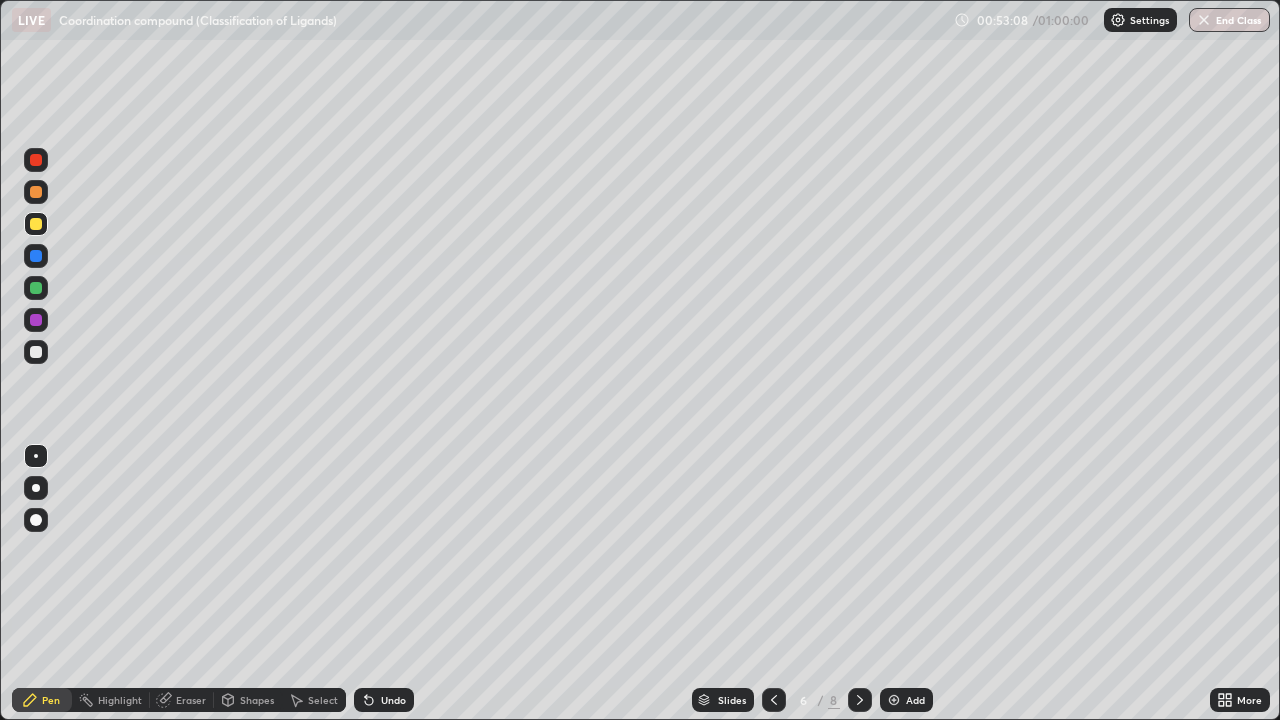 click 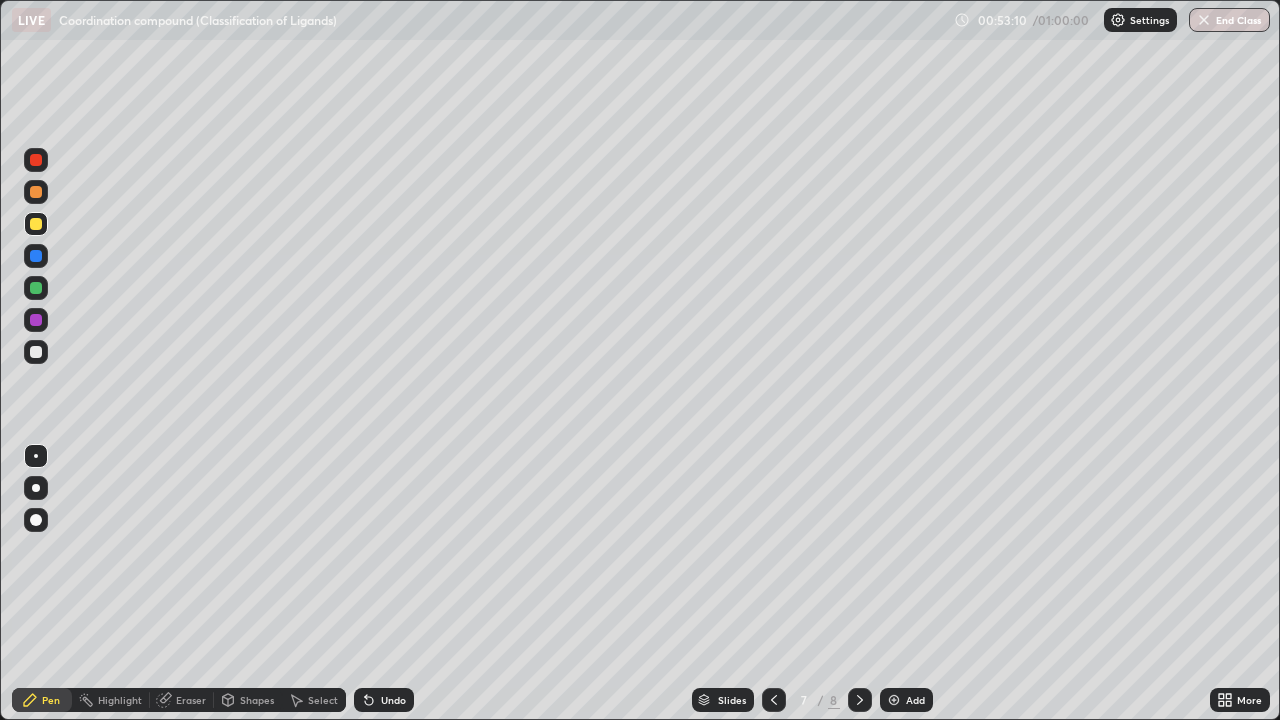 click 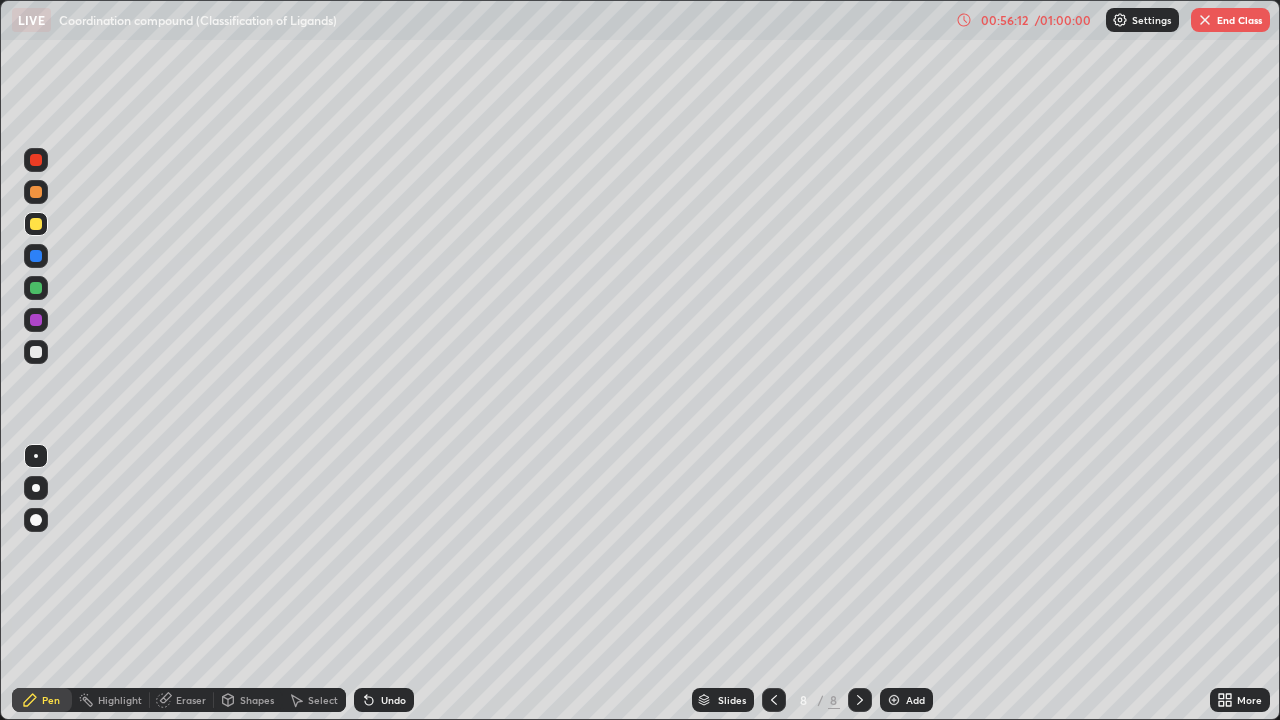 click at bounding box center (894, 700) 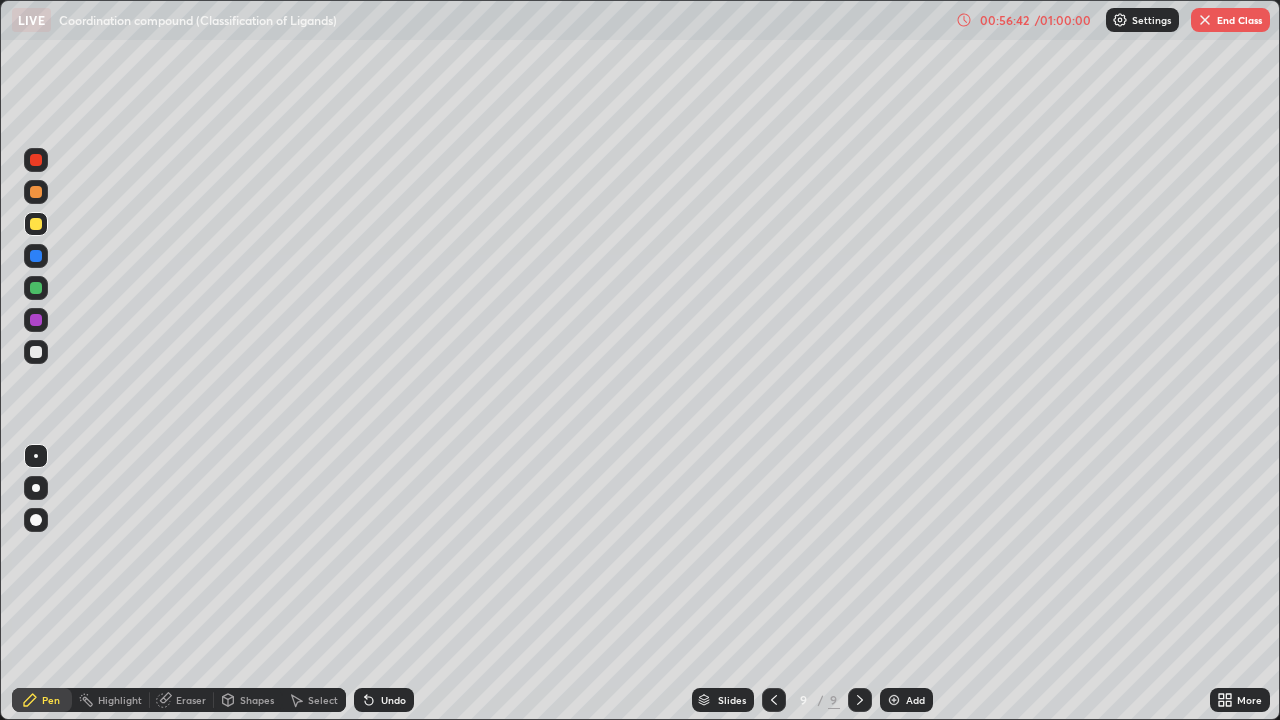click 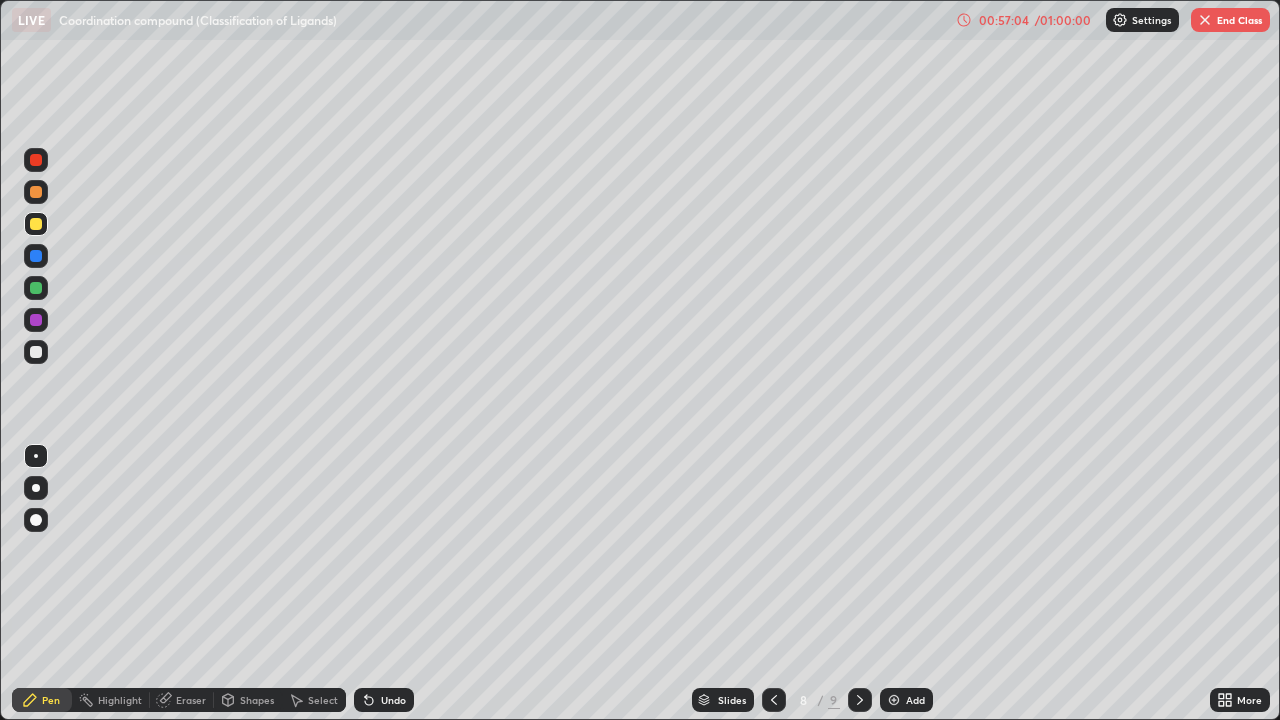 click at bounding box center (894, 700) 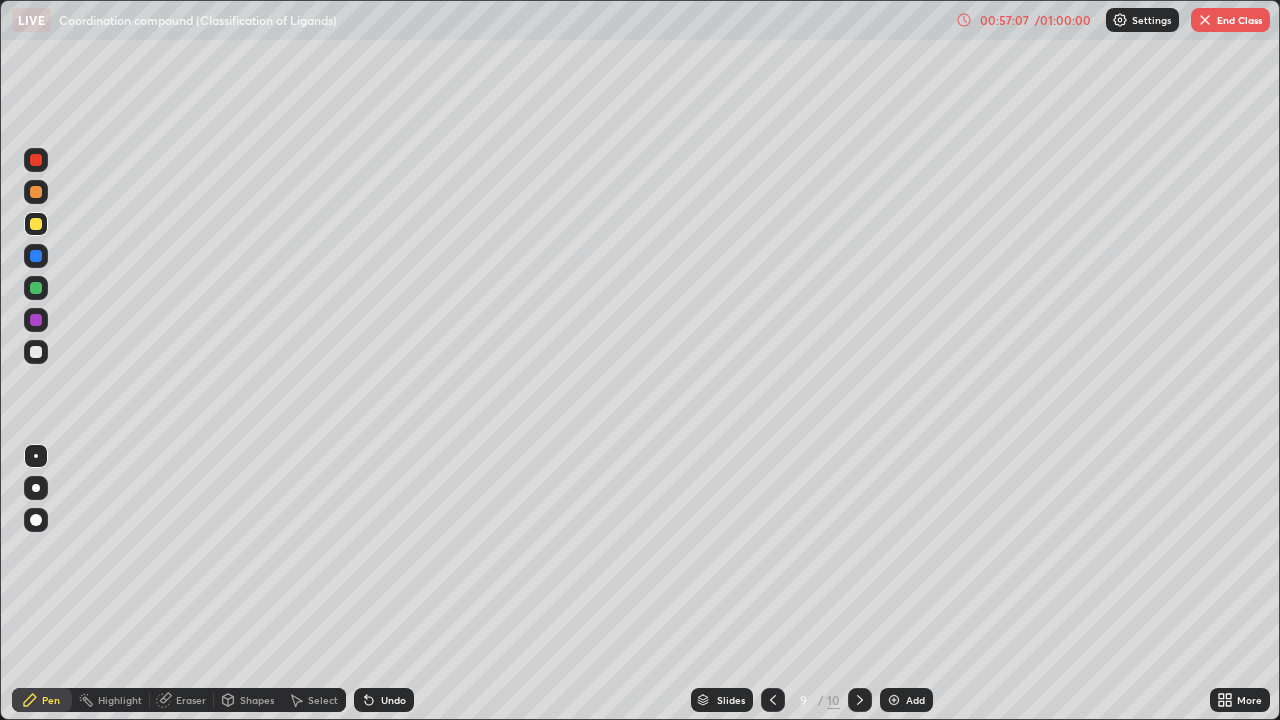 click 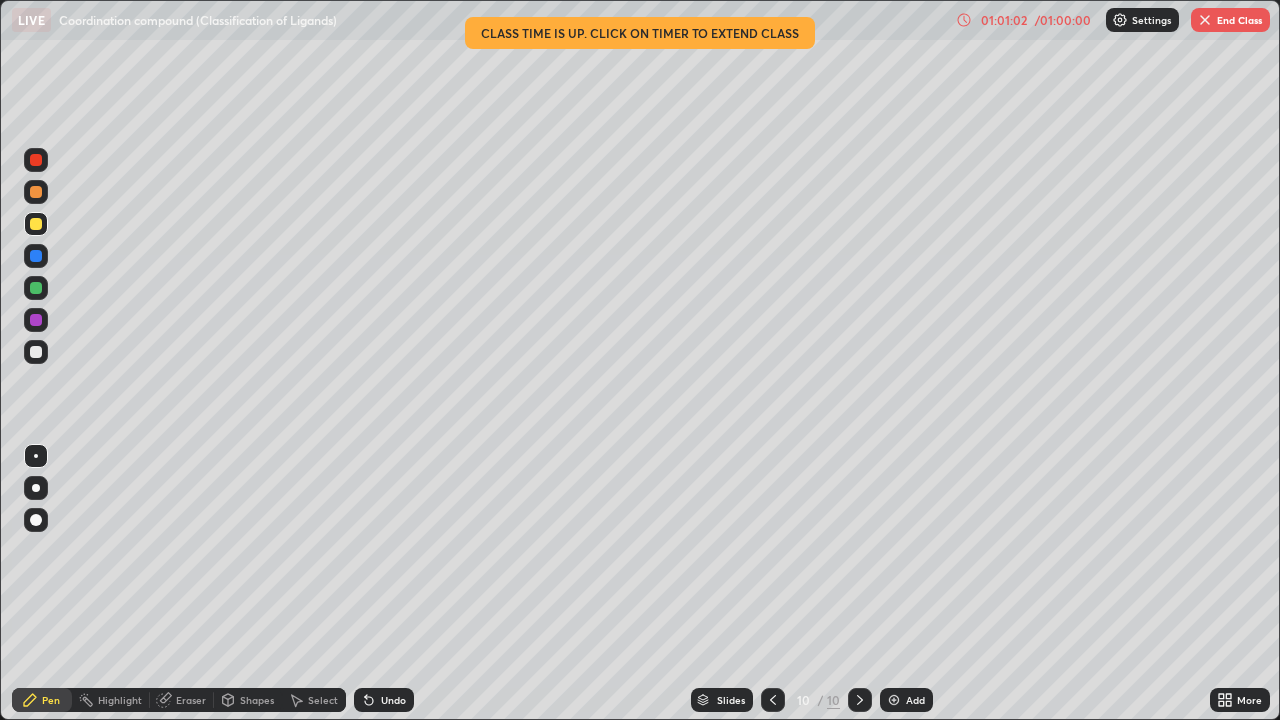 click at bounding box center [1205, 20] 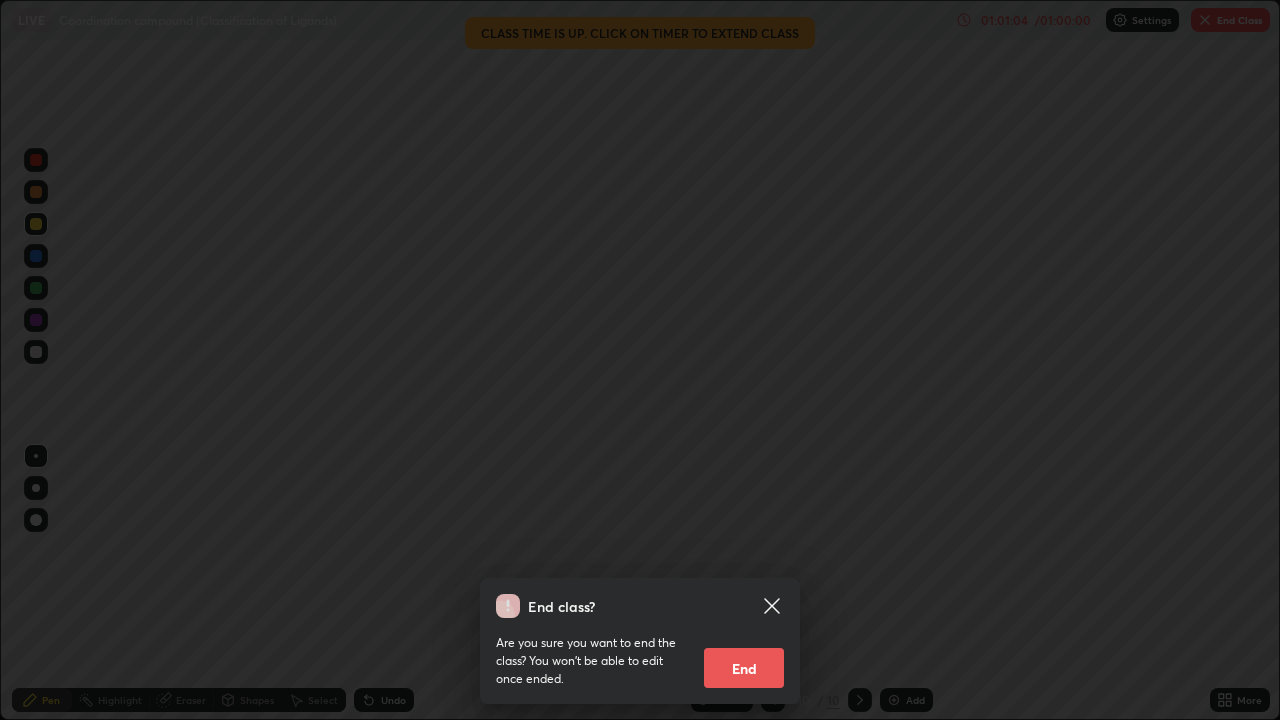 click on "End" at bounding box center (744, 668) 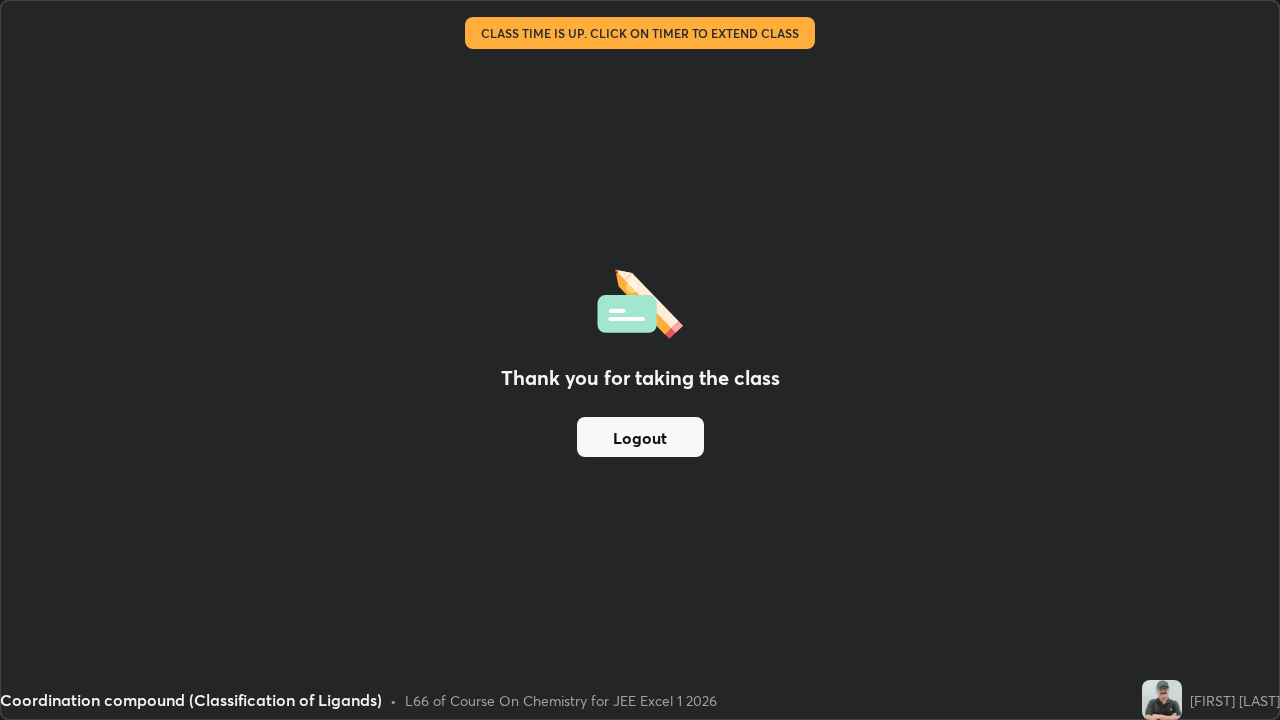 click on "Logout" at bounding box center [640, 437] 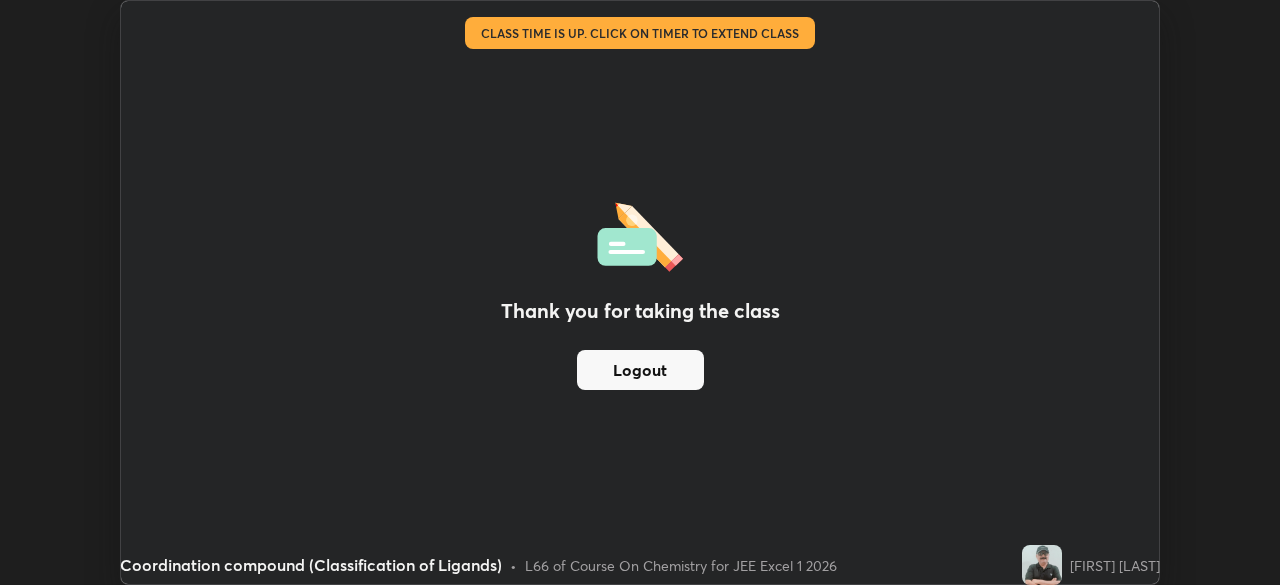 scroll, scrollTop: 585, scrollLeft: 1280, axis: both 